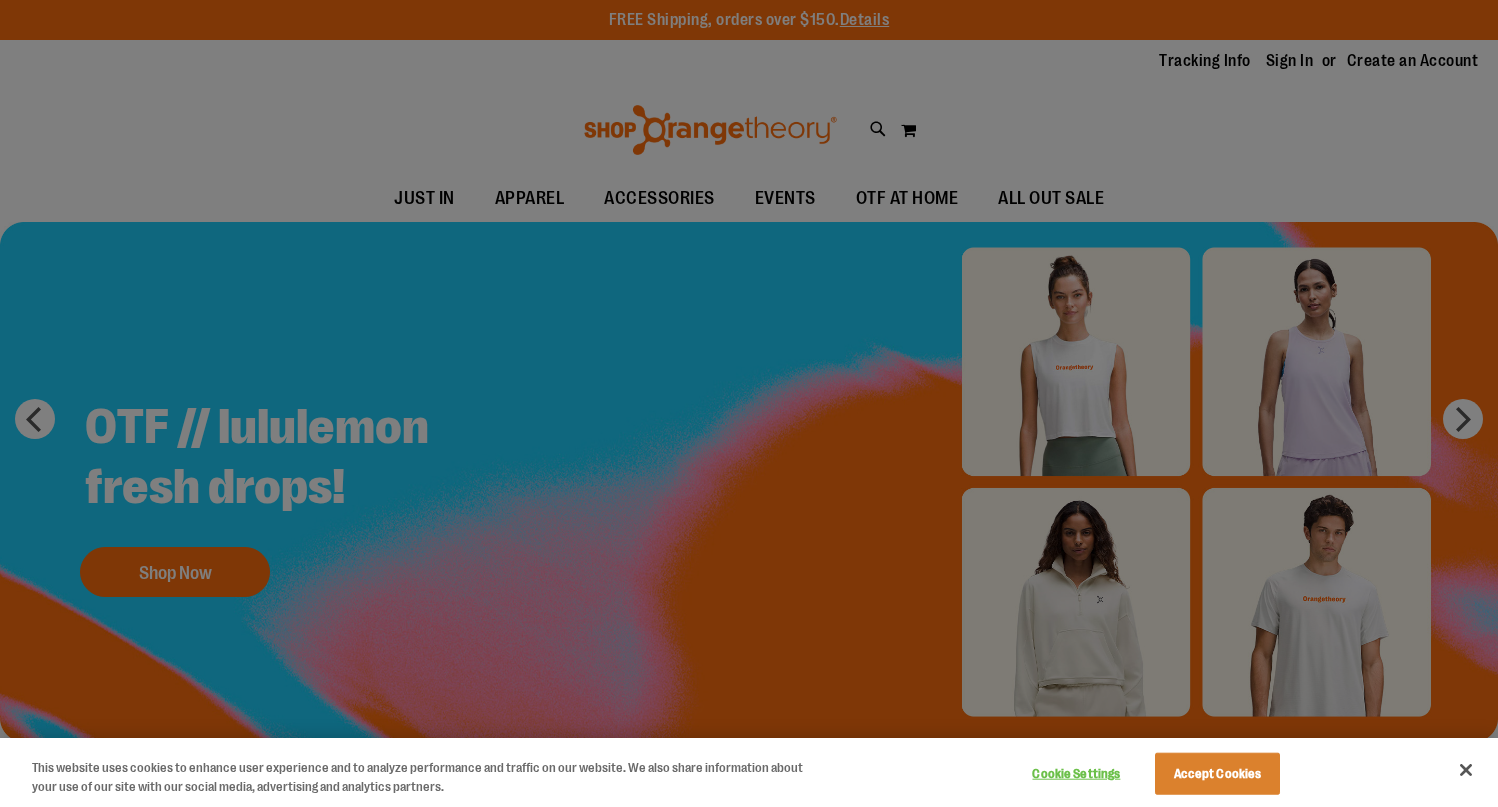 scroll, scrollTop: 0, scrollLeft: 0, axis: both 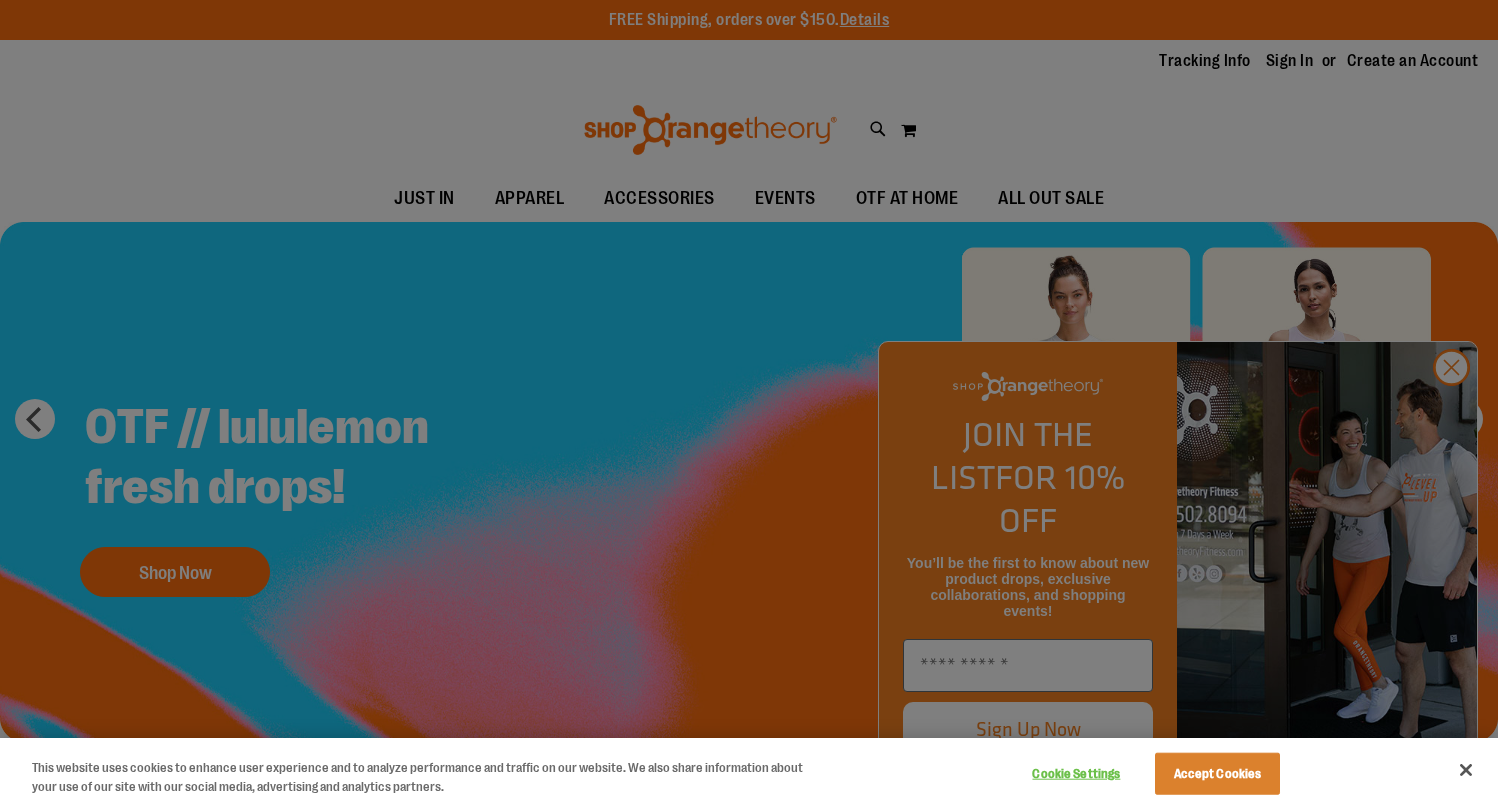 type on "**********" 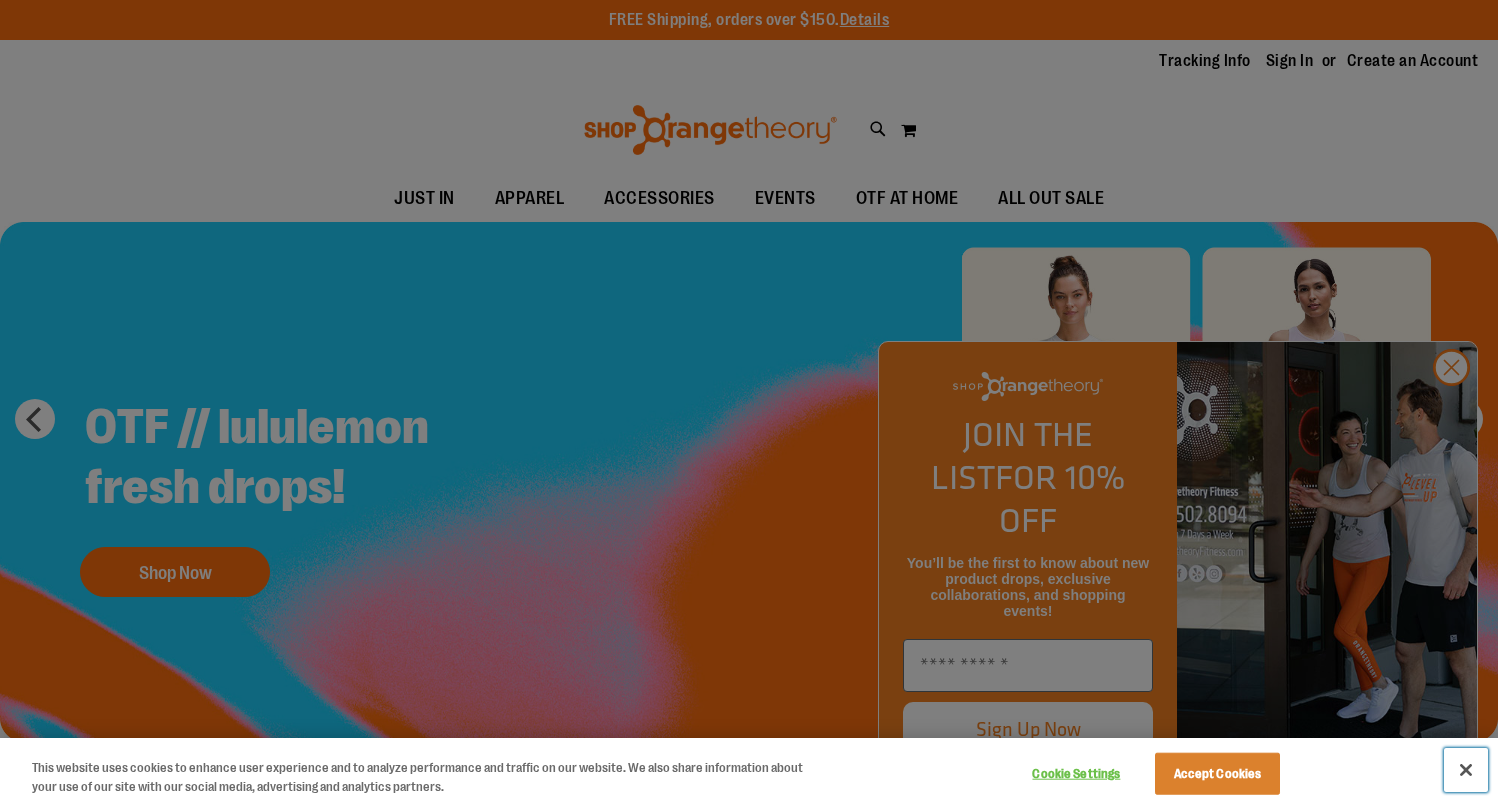 click at bounding box center [1466, 770] 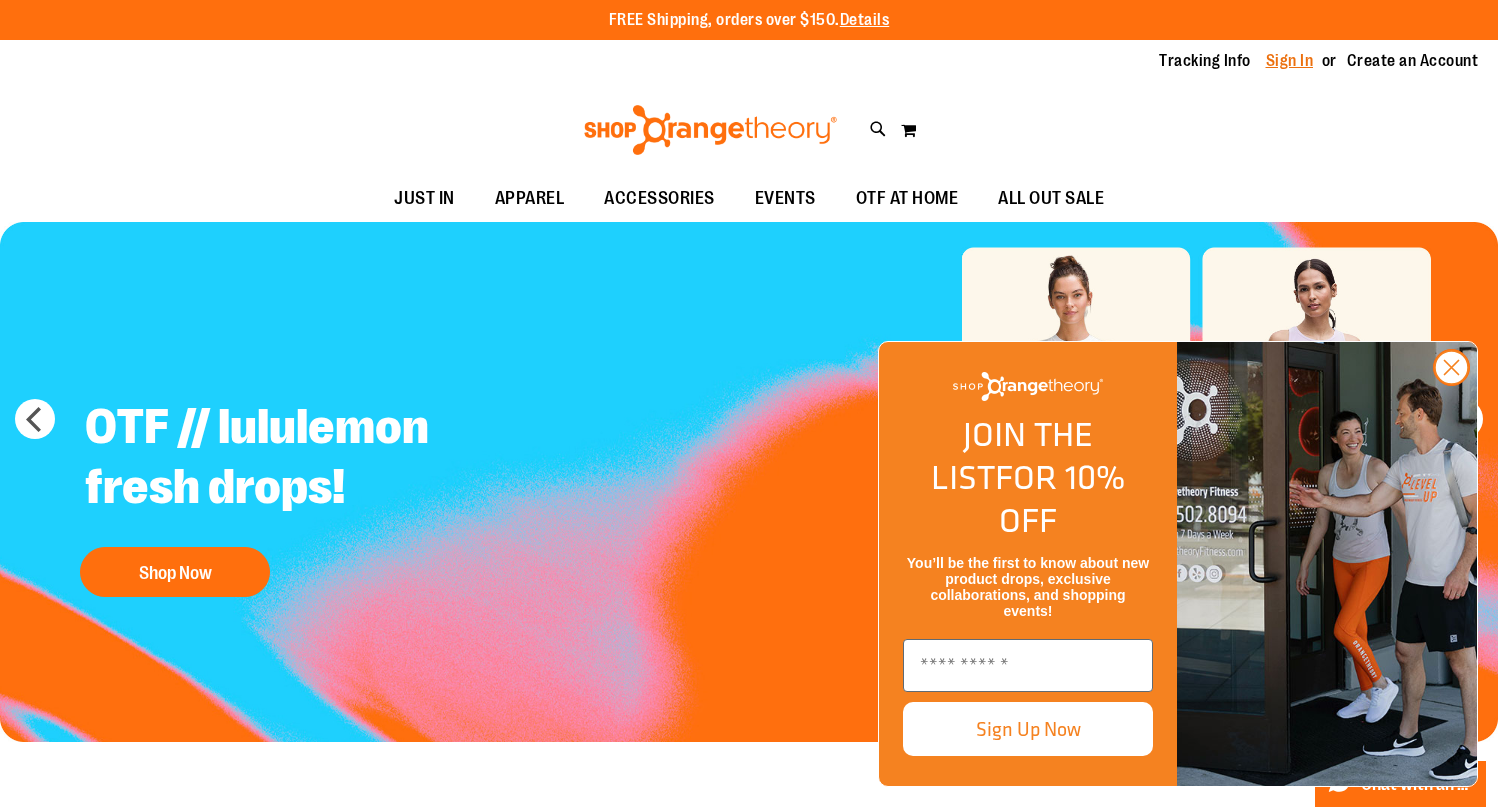 click on "Sign In" at bounding box center [1290, 61] 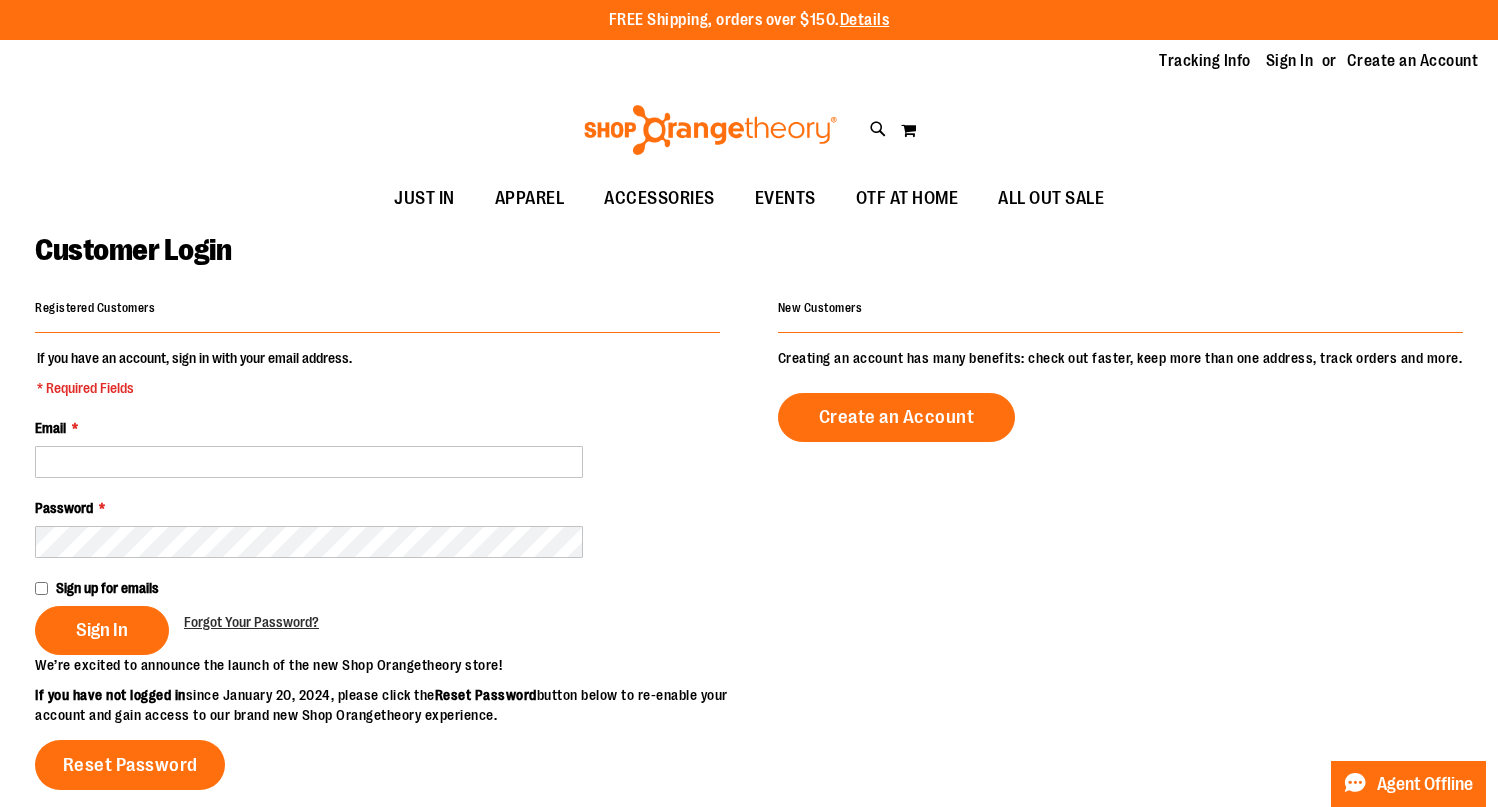 scroll, scrollTop: 0, scrollLeft: 0, axis: both 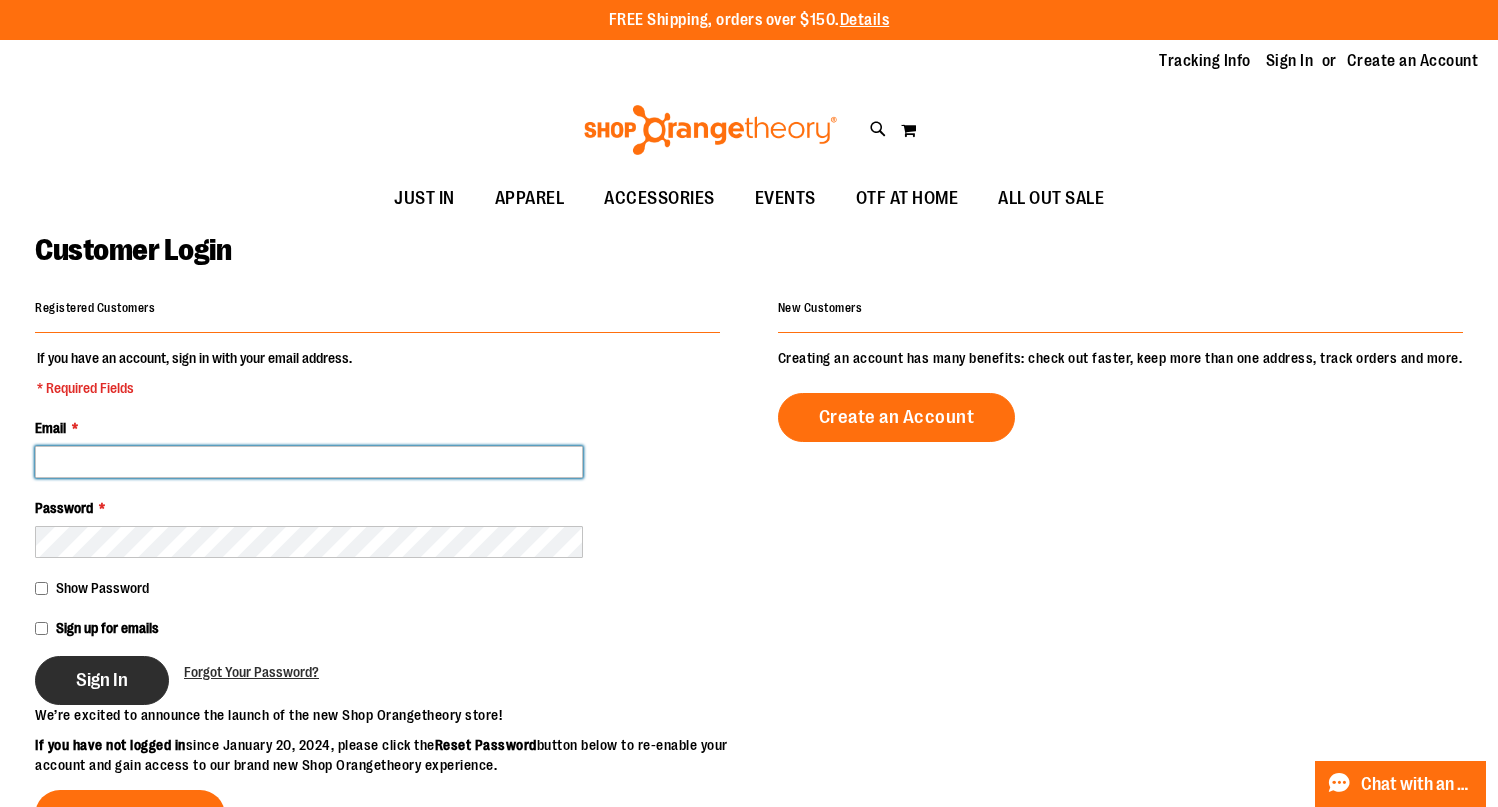 type on "**********" 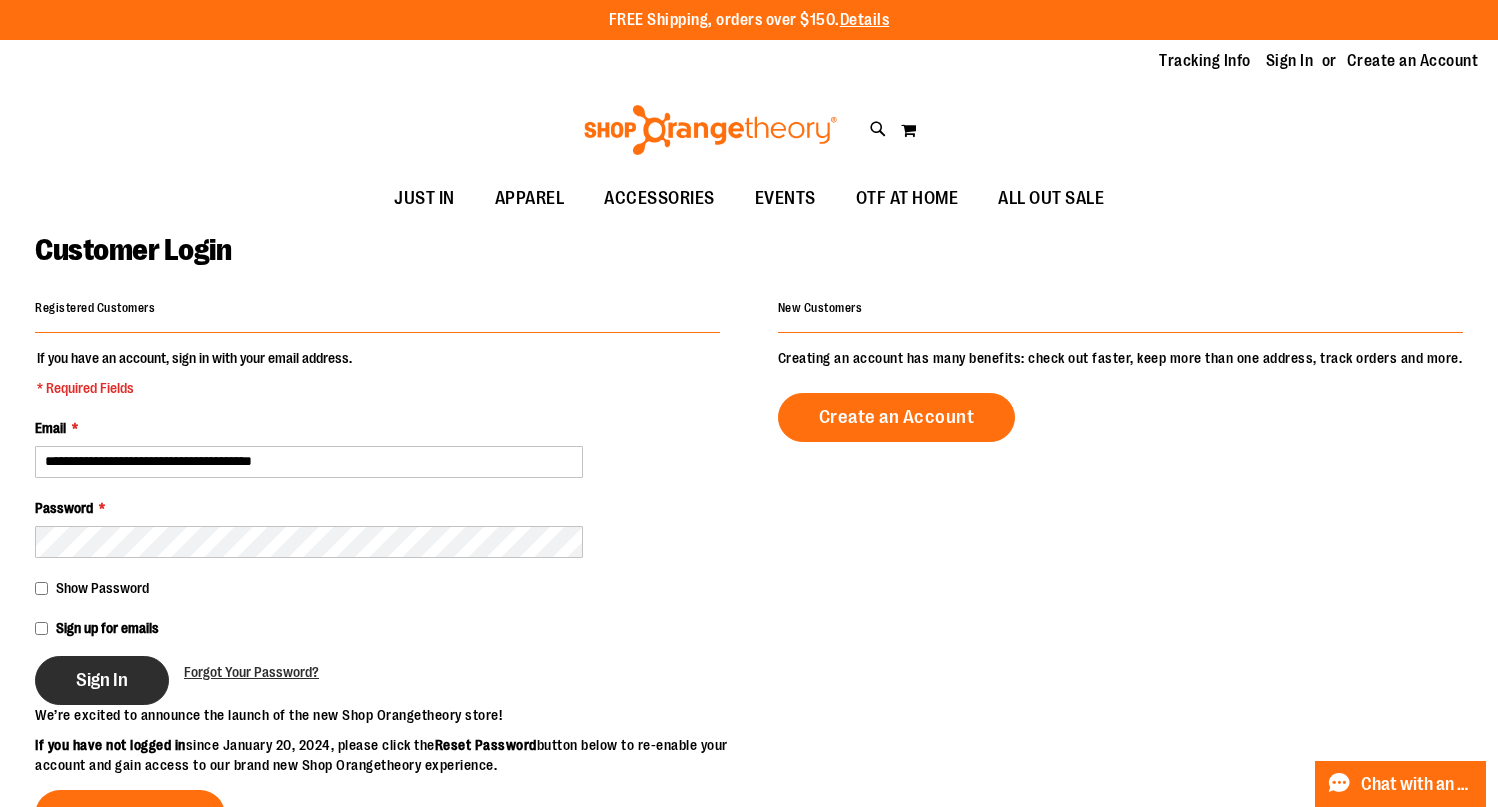 type on "**********" 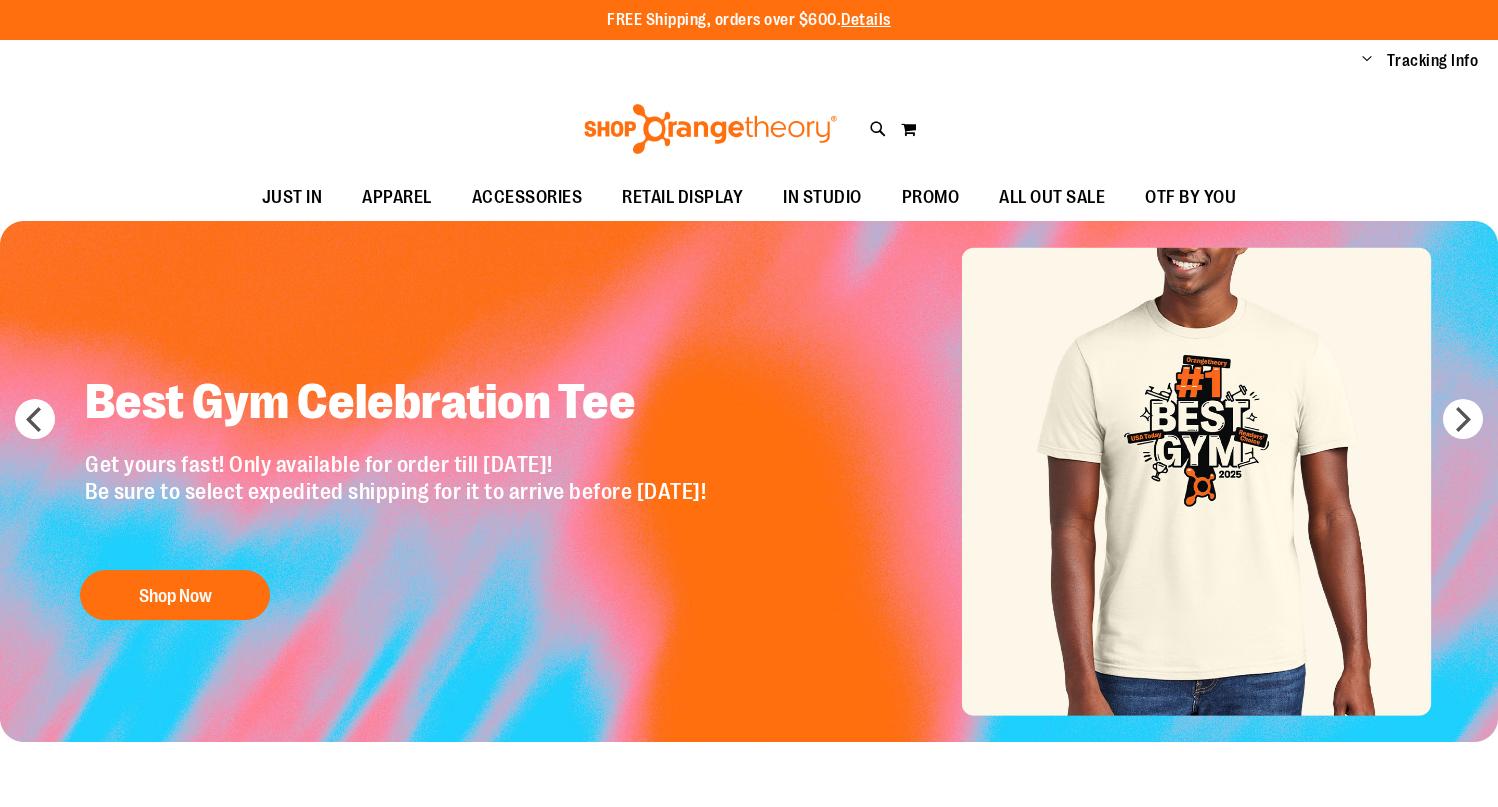 scroll, scrollTop: 0, scrollLeft: 0, axis: both 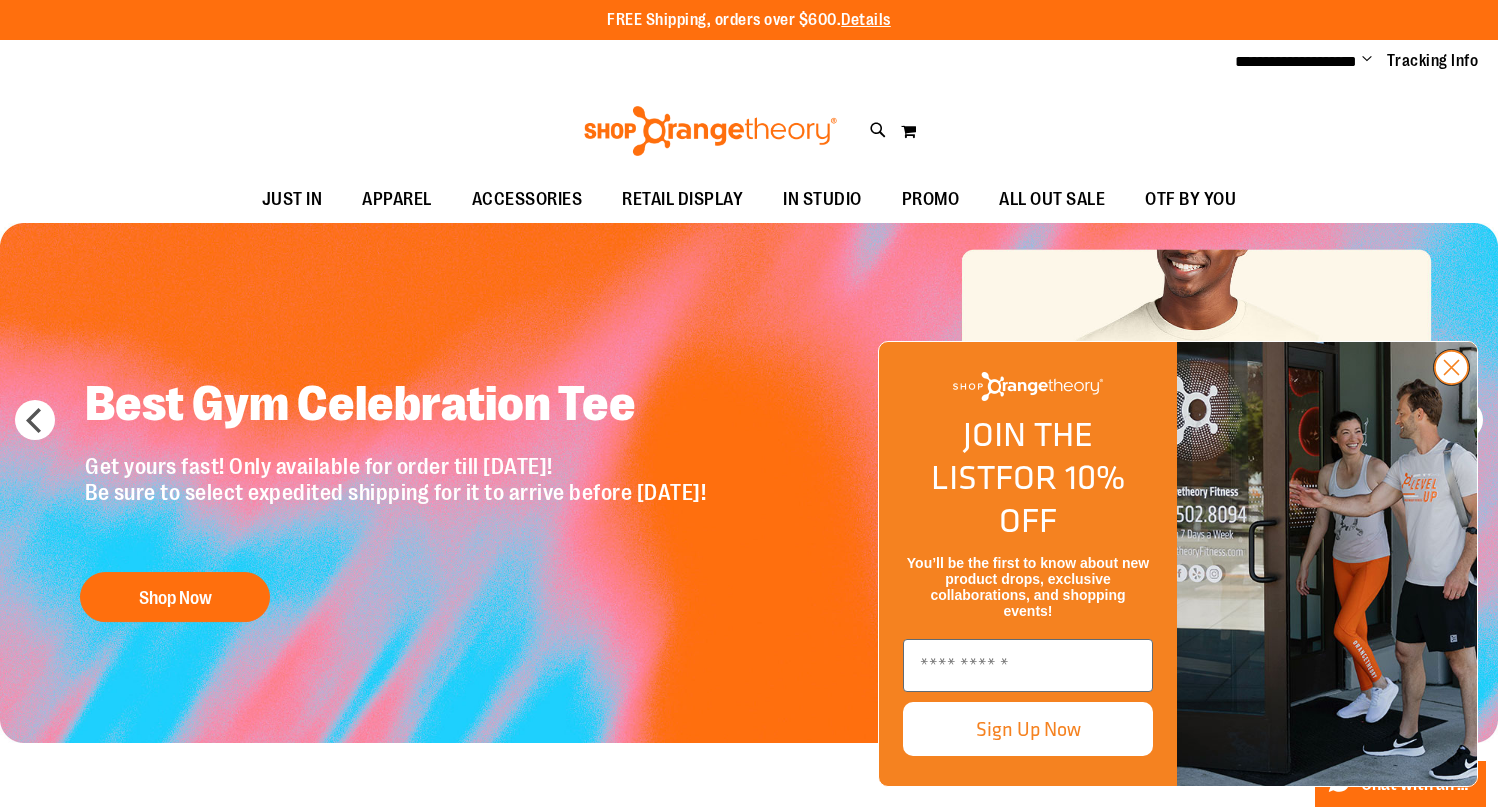 type on "**********" 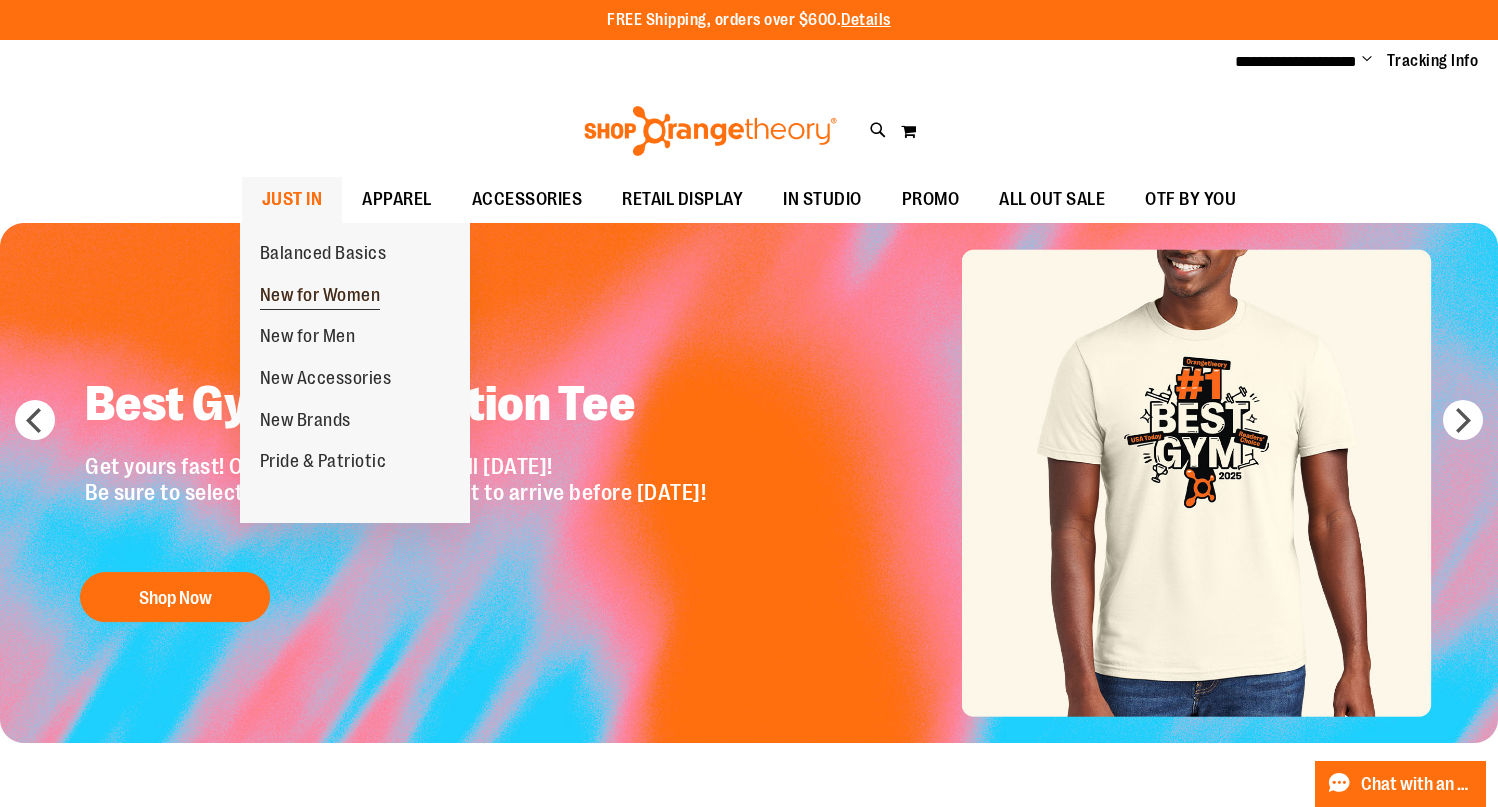 click on "New for Women" at bounding box center [320, 297] 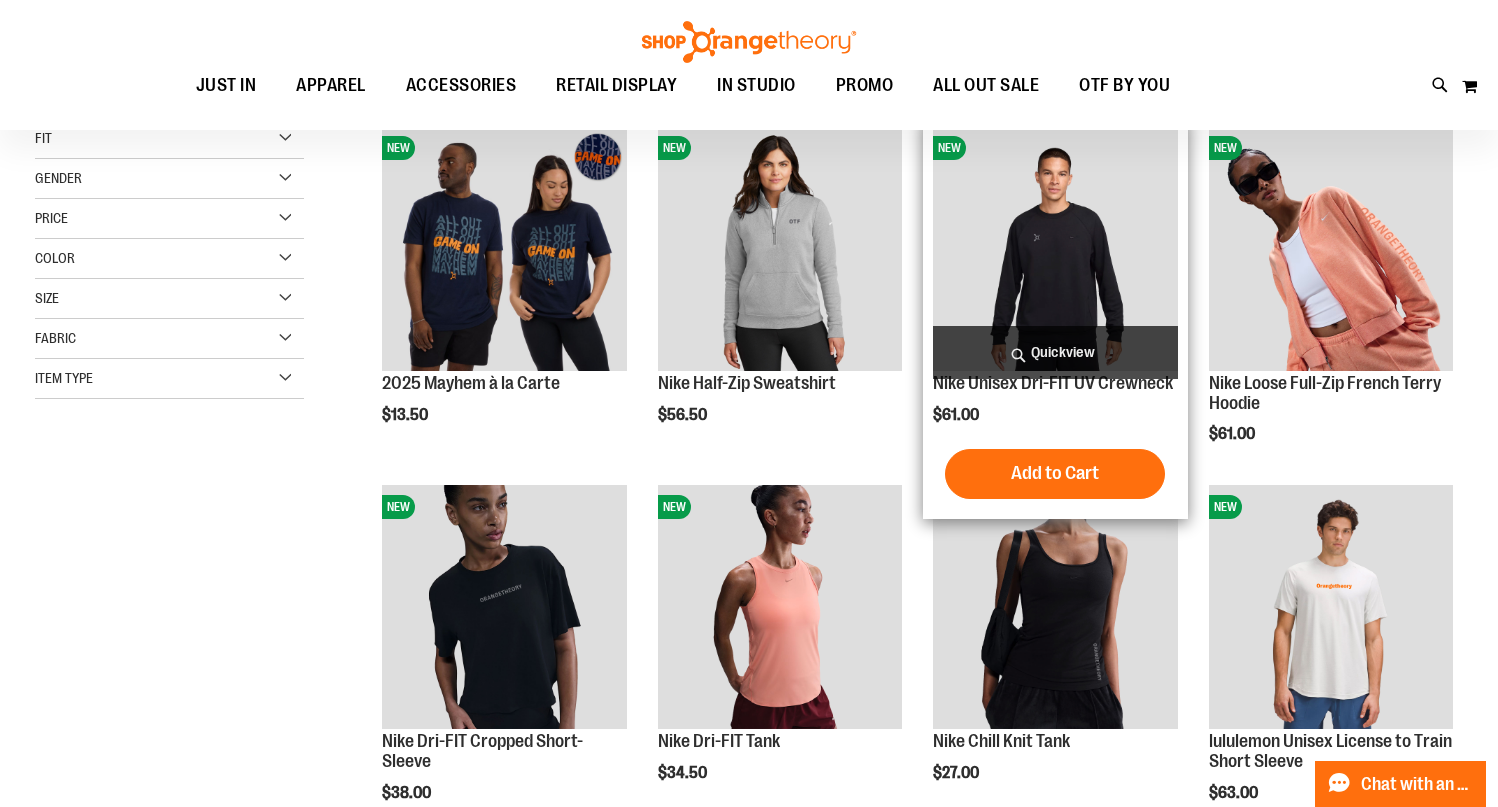 scroll, scrollTop: 299, scrollLeft: 0, axis: vertical 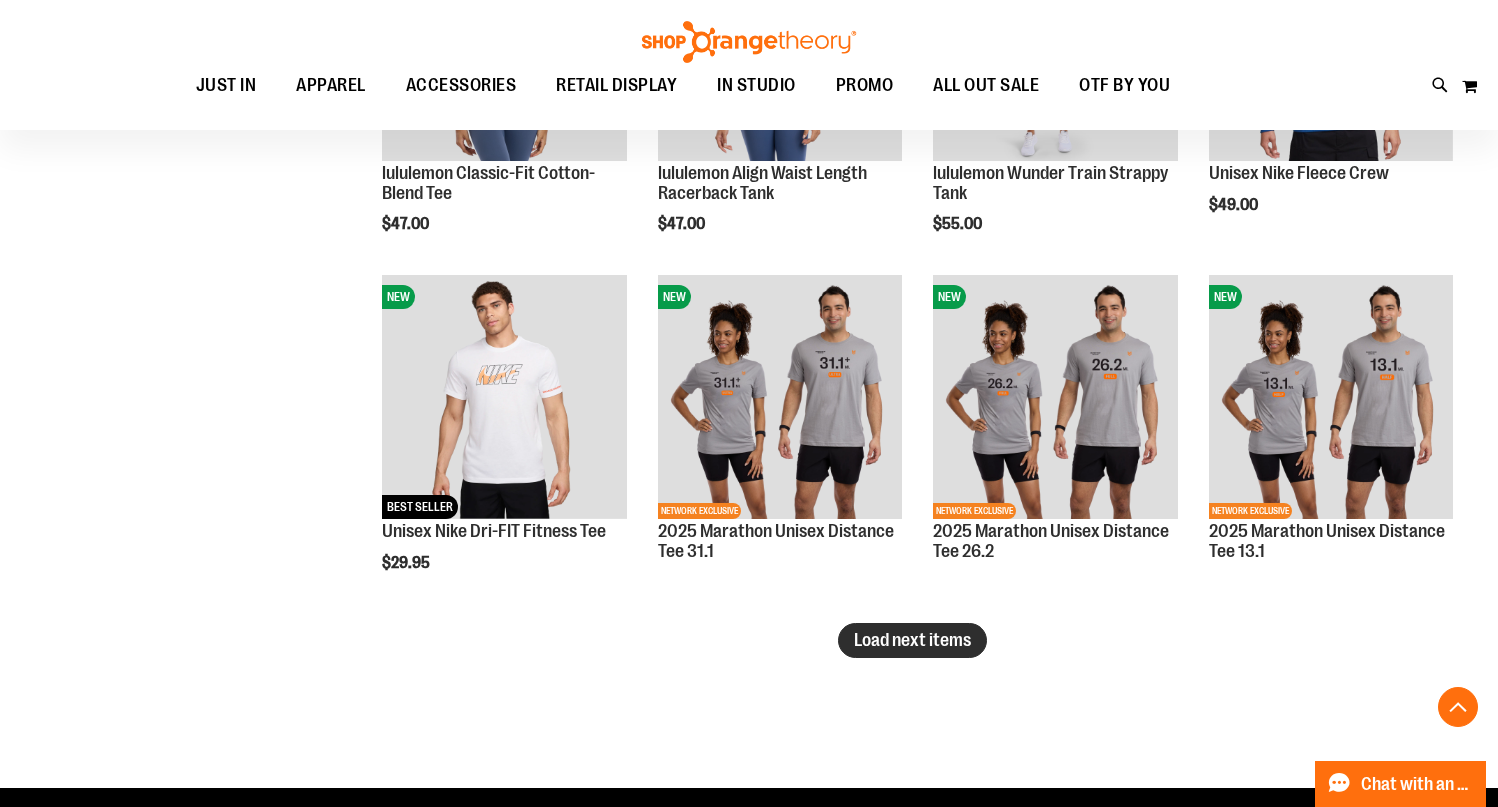 type on "**********" 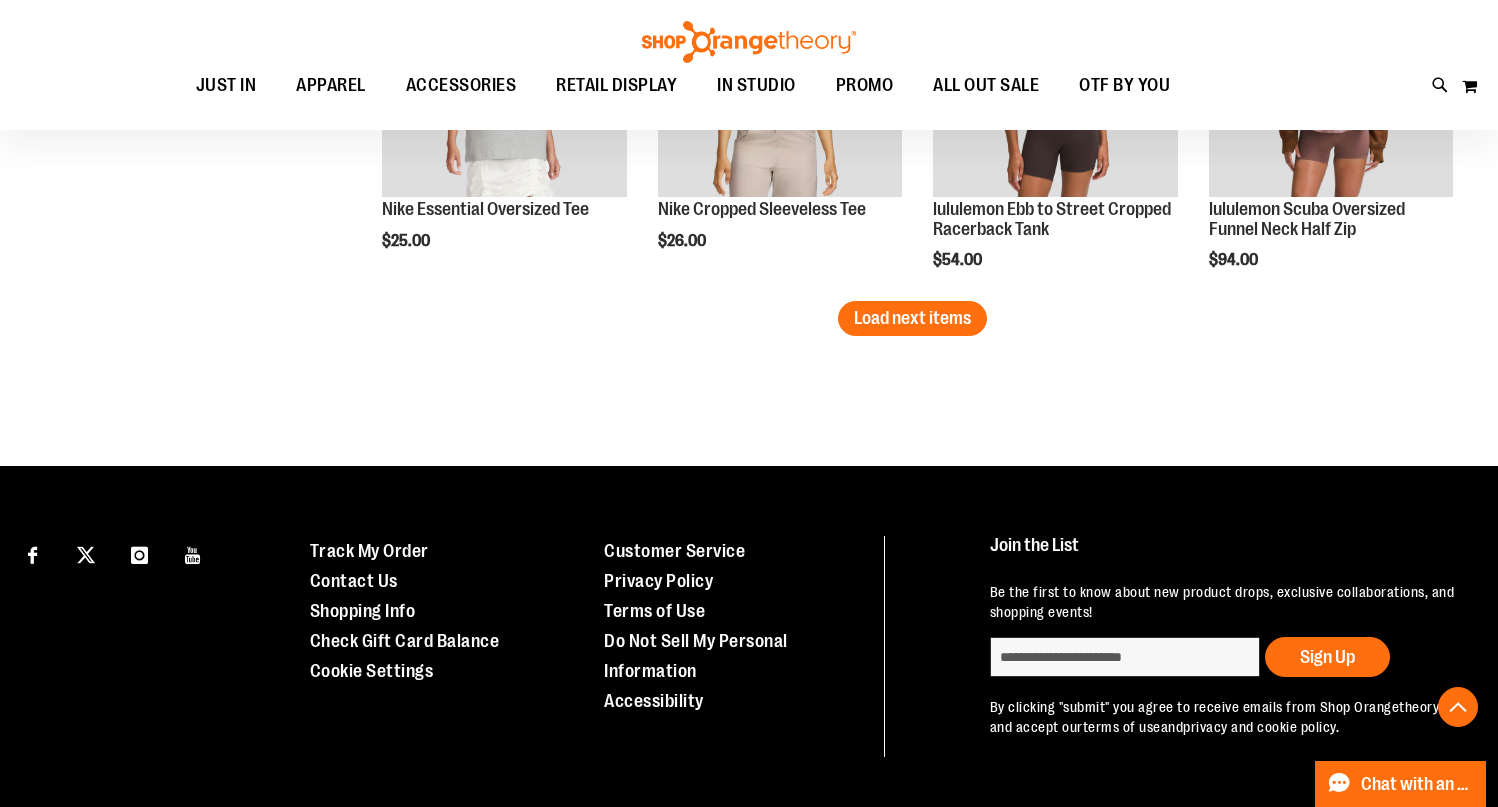 scroll, scrollTop: 4399, scrollLeft: 0, axis: vertical 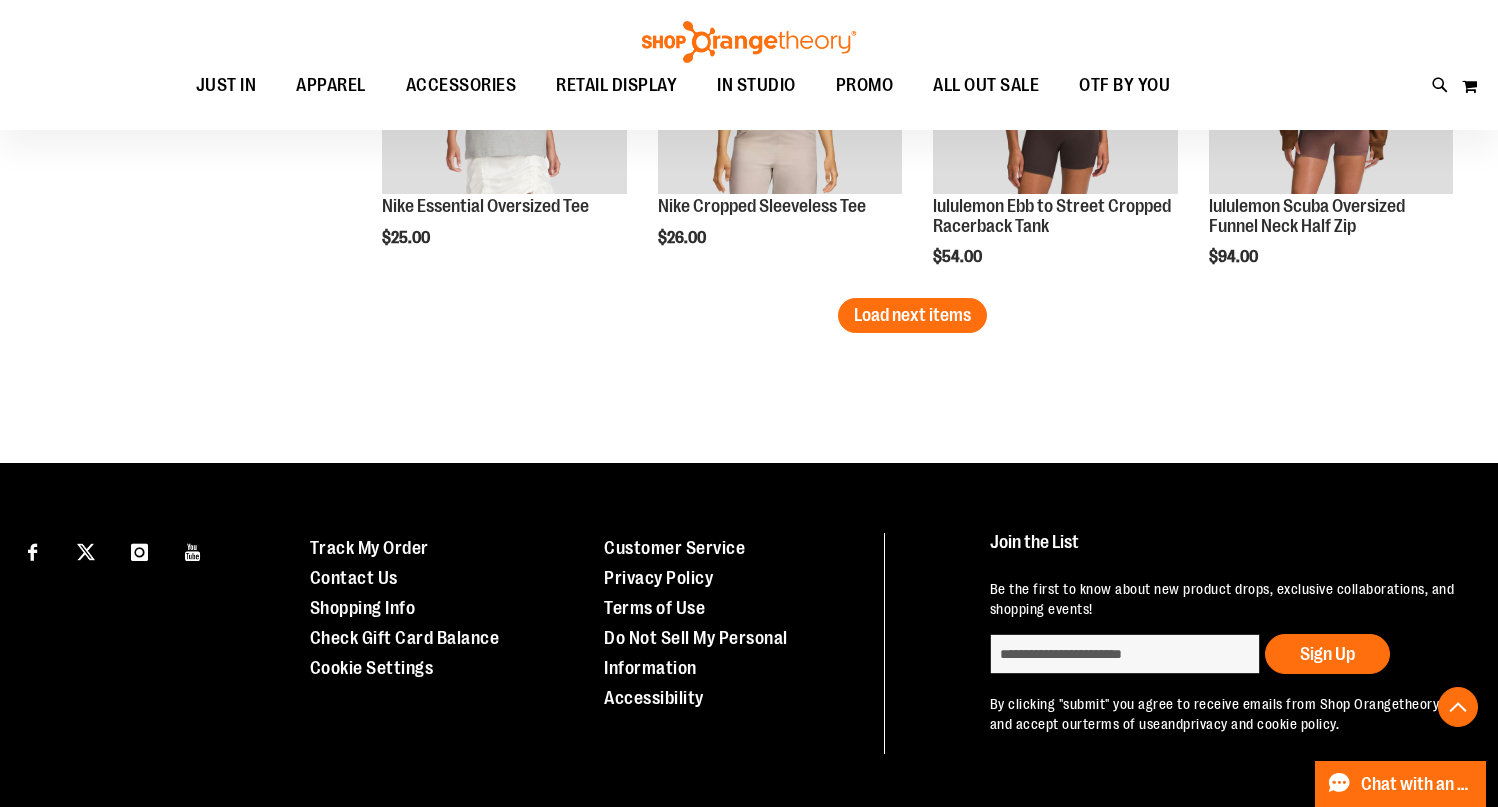 click on "Load next items" at bounding box center (912, 315) 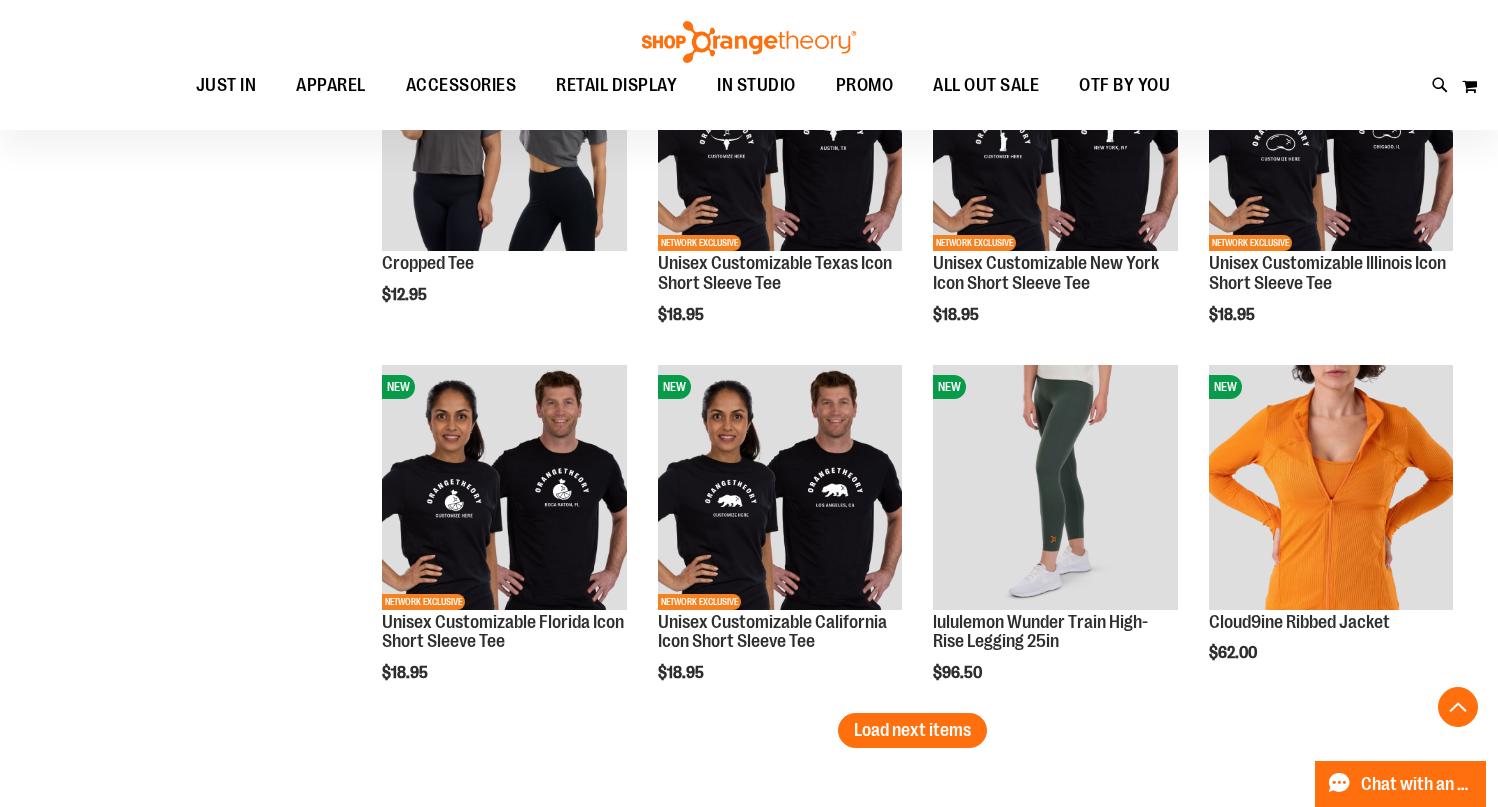 scroll, scrollTop: 4699, scrollLeft: 0, axis: vertical 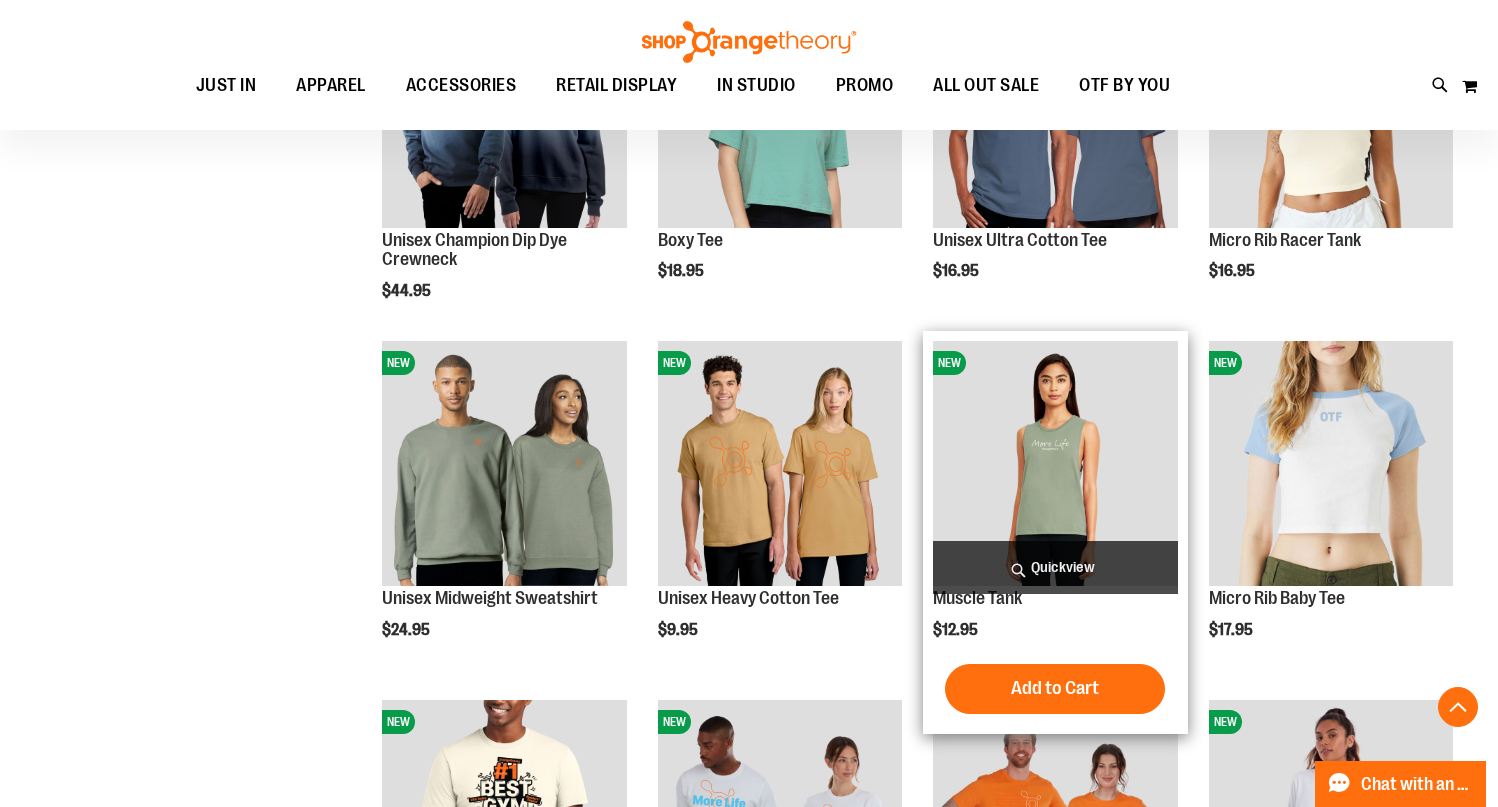 click on "Quickview" at bounding box center (1055, 567) 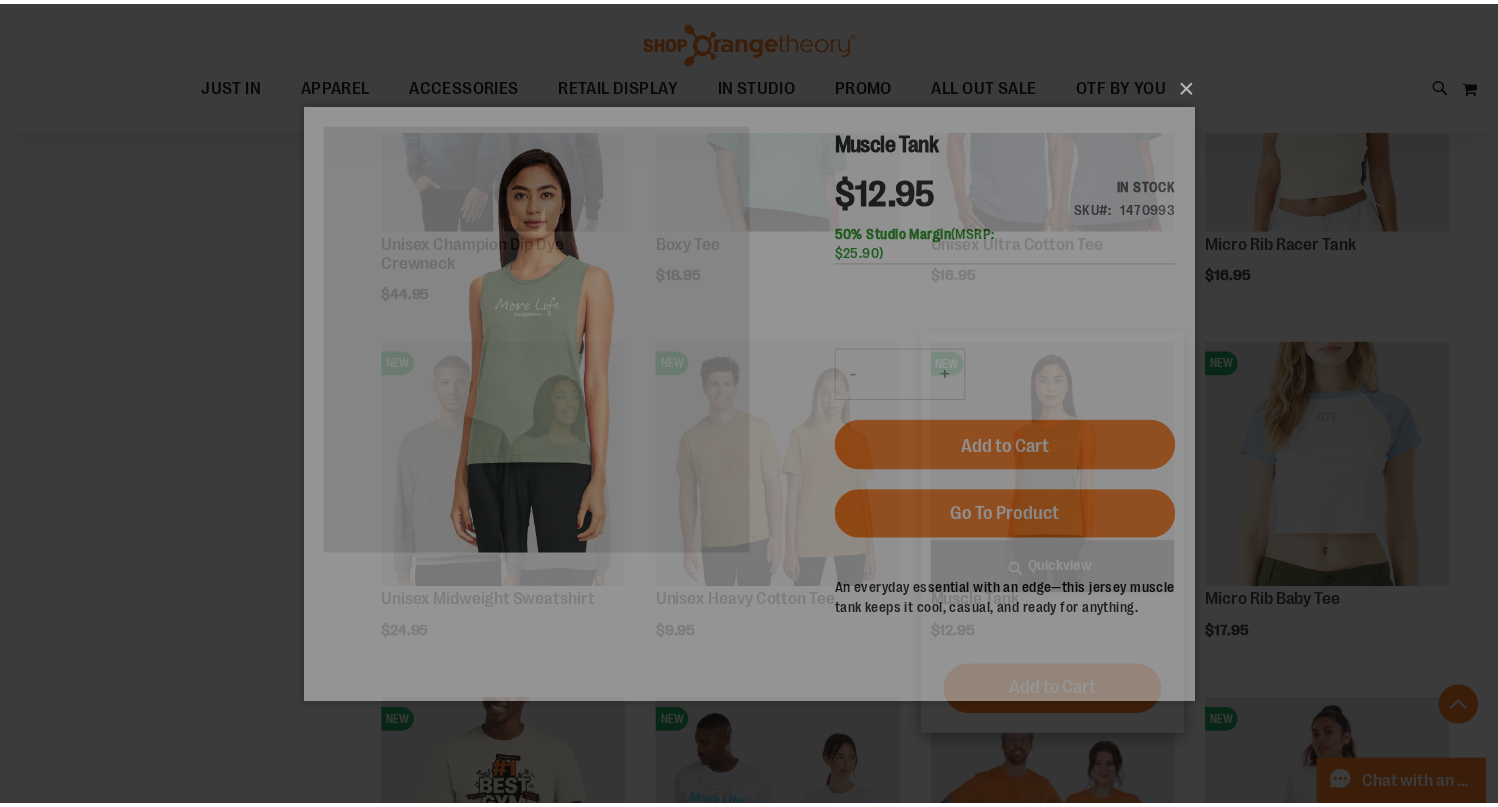 scroll, scrollTop: 0, scrollLeft: 0, axis: both 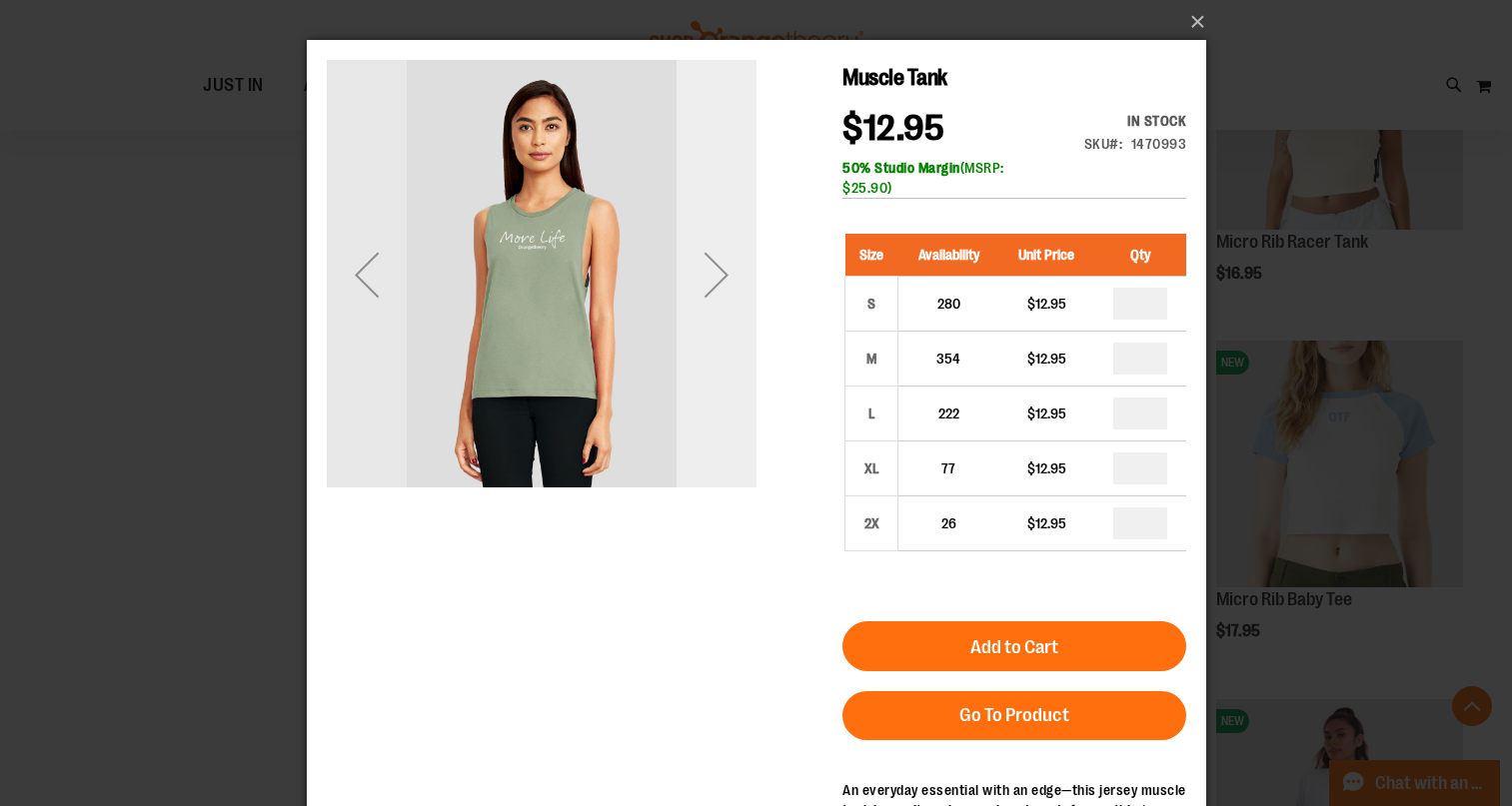 click at bounding box center (716, 275) 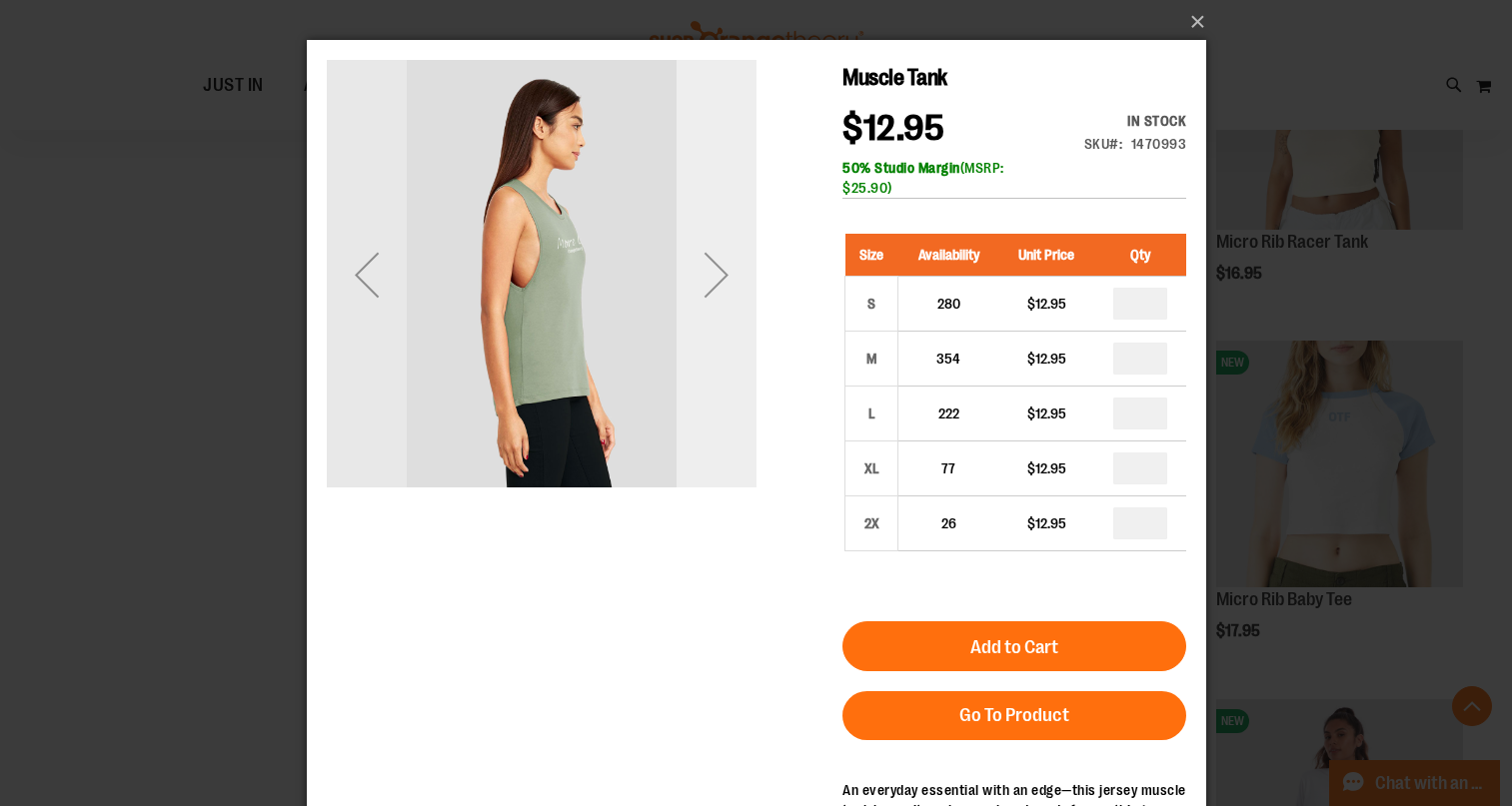 click at bounding box center (716, 275) 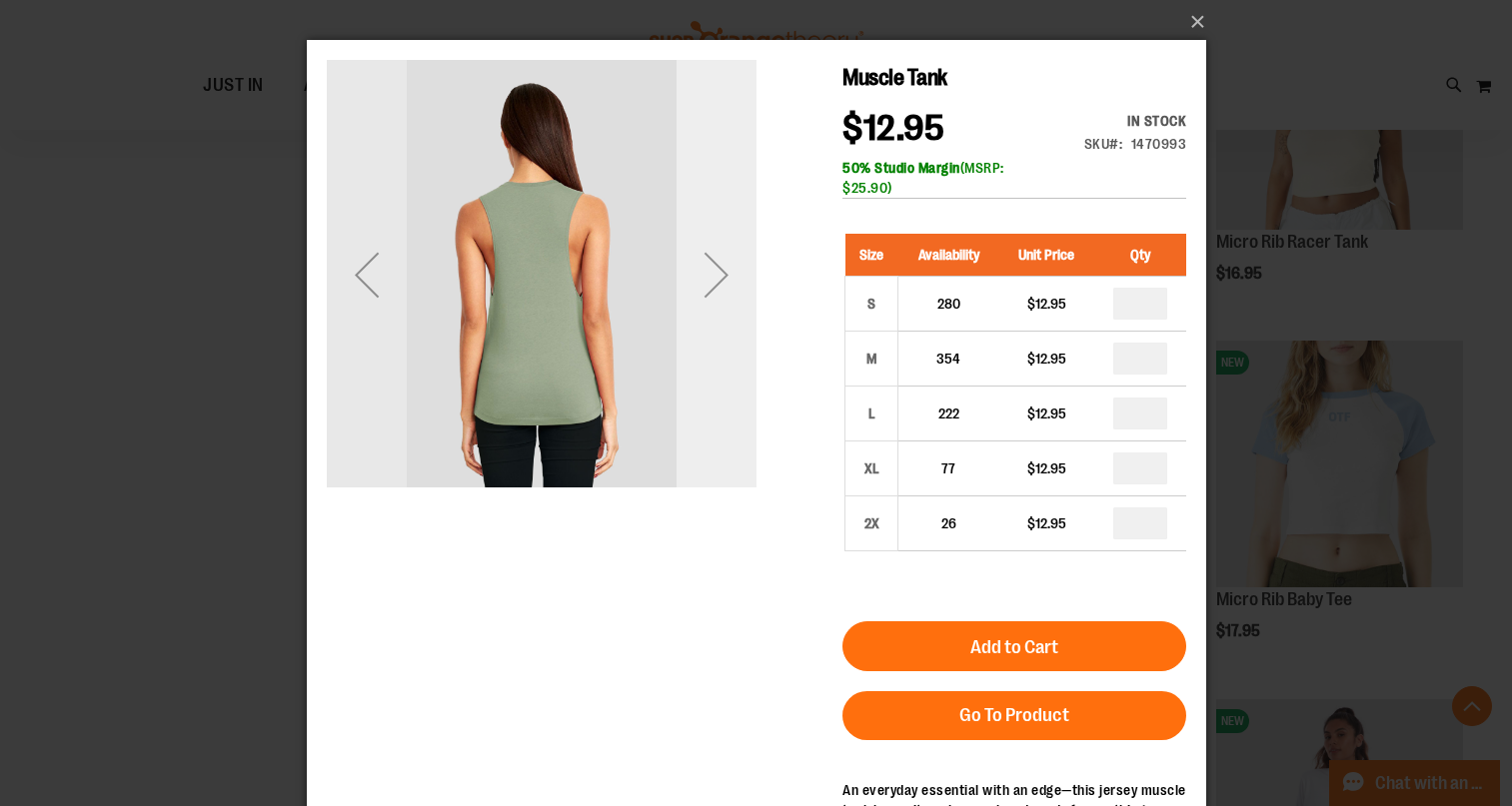 click at bounding box center (716, 275) 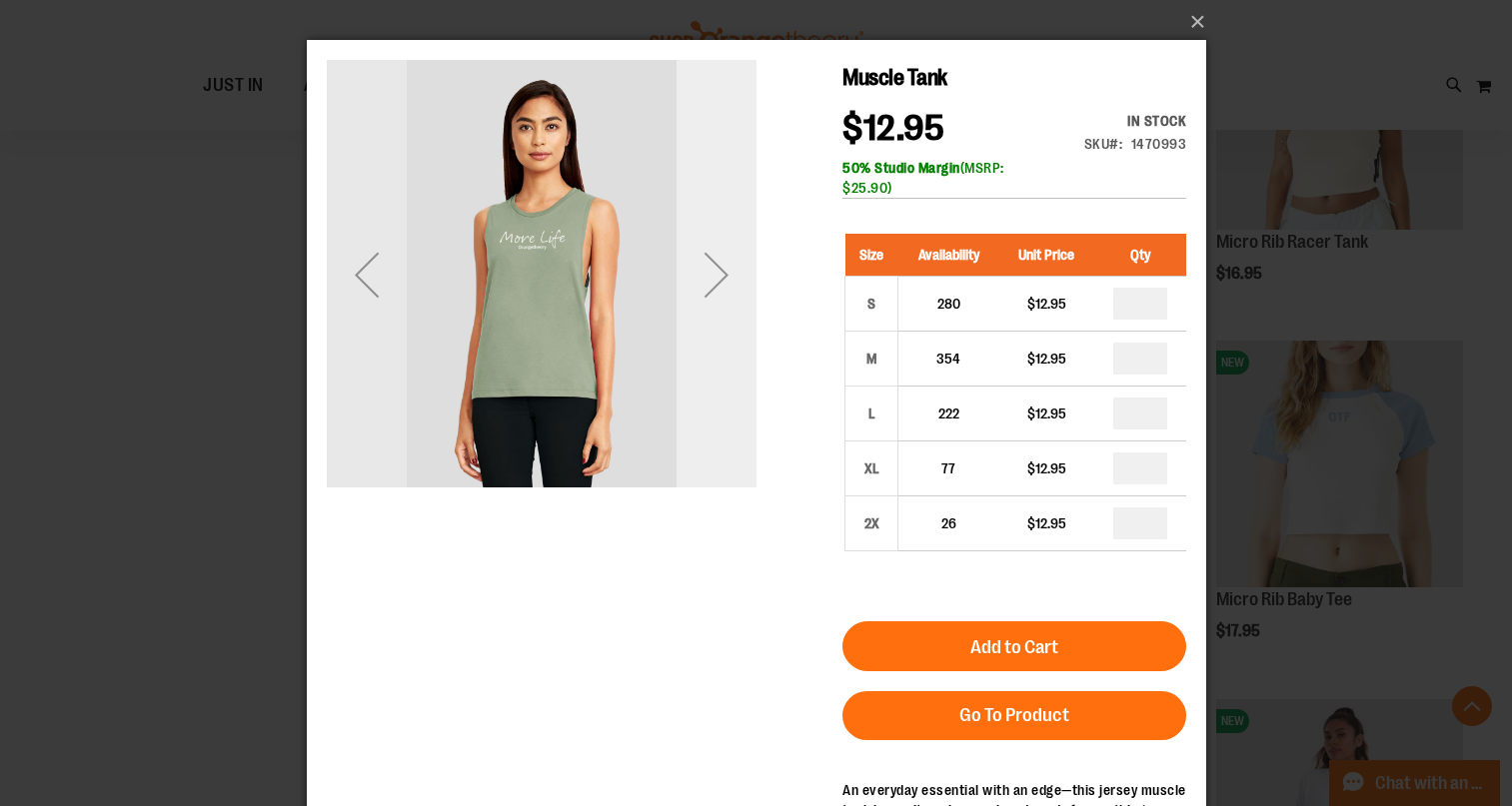 click at bounding box center [716, 275] 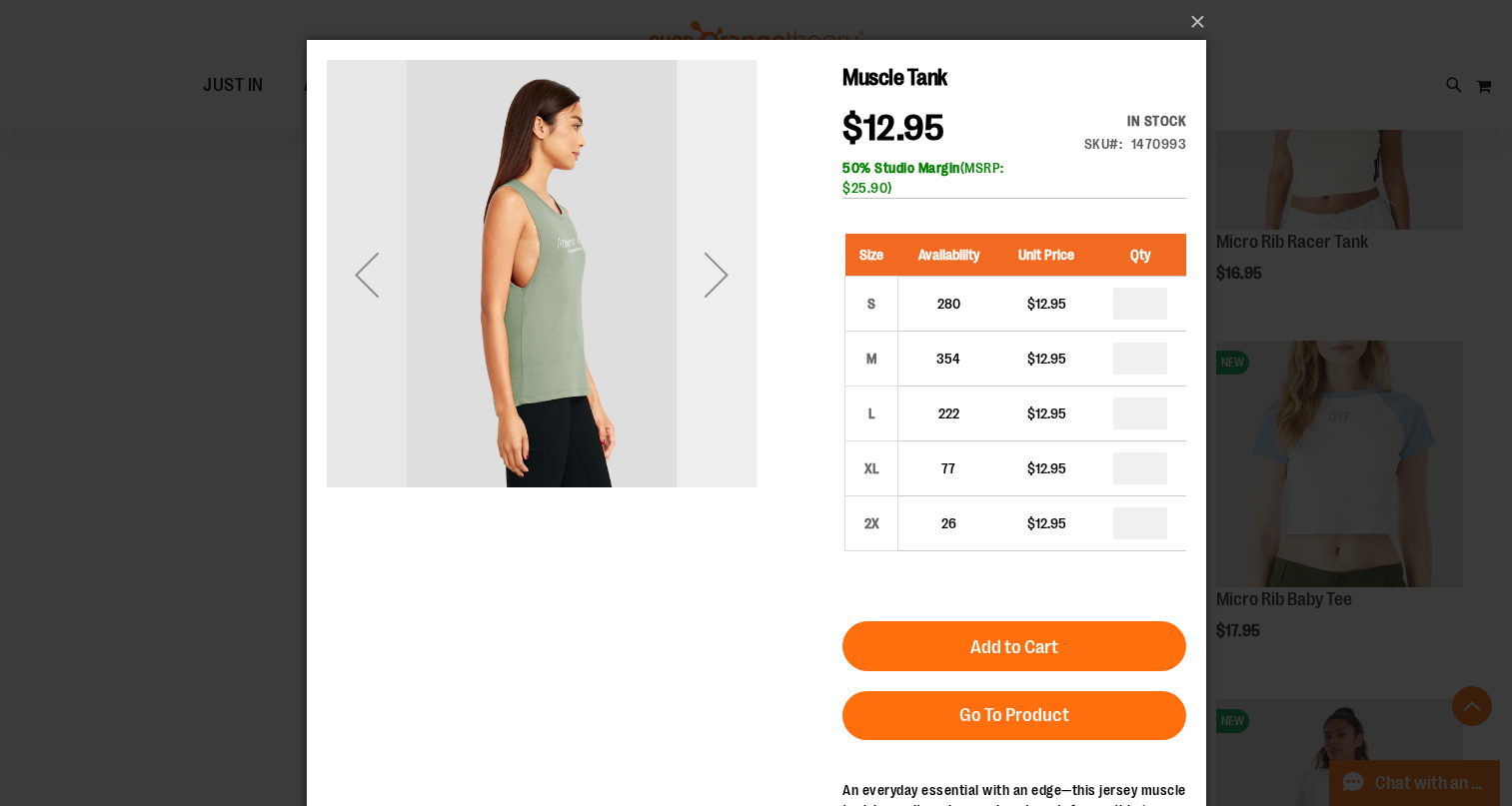 click at bounding box center [716, 275] 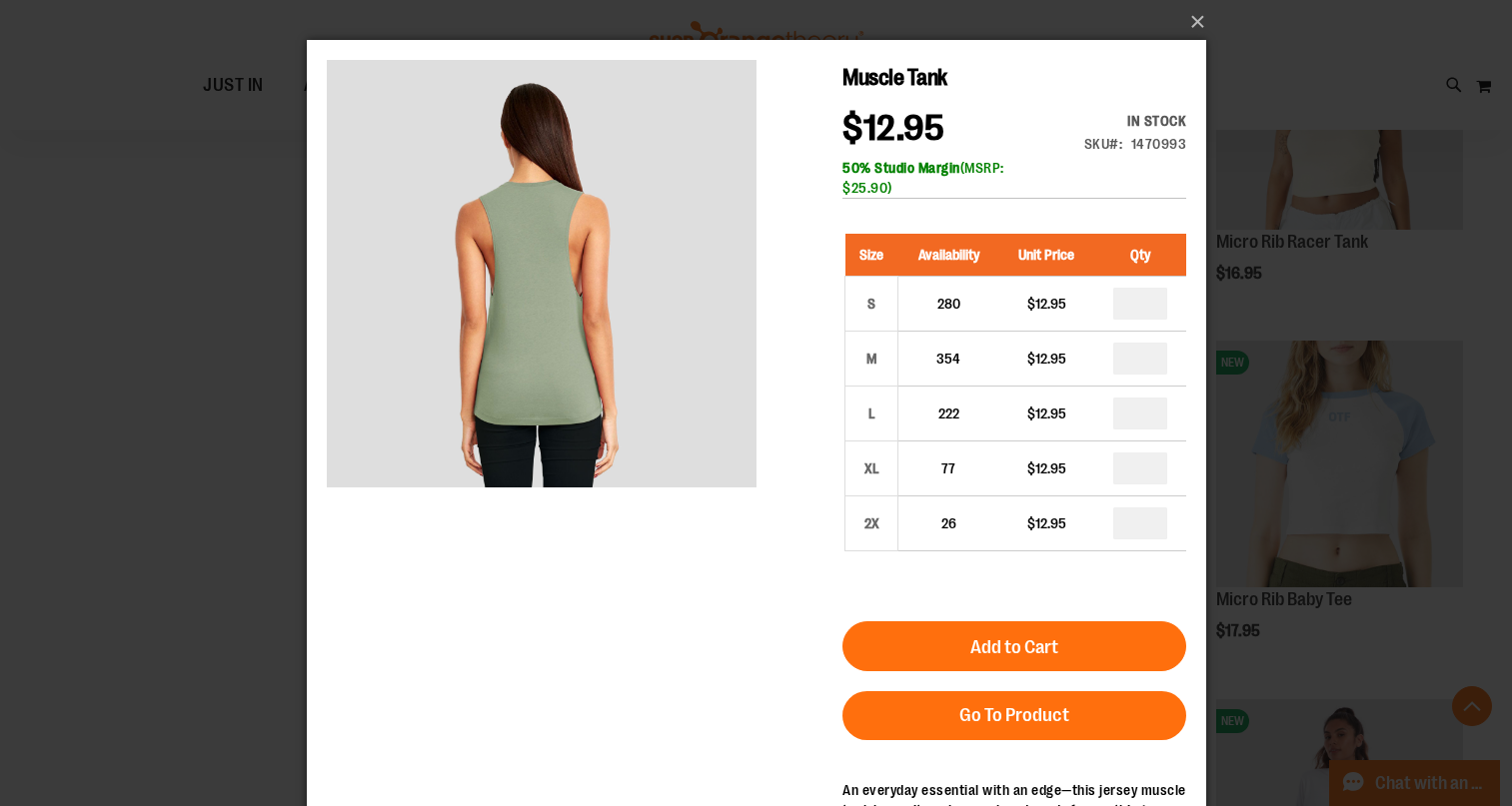 drag, startPoint x: 767, startPoint y: 292, endPoint x: 756, endPoint y: 303, distance: 15.556349 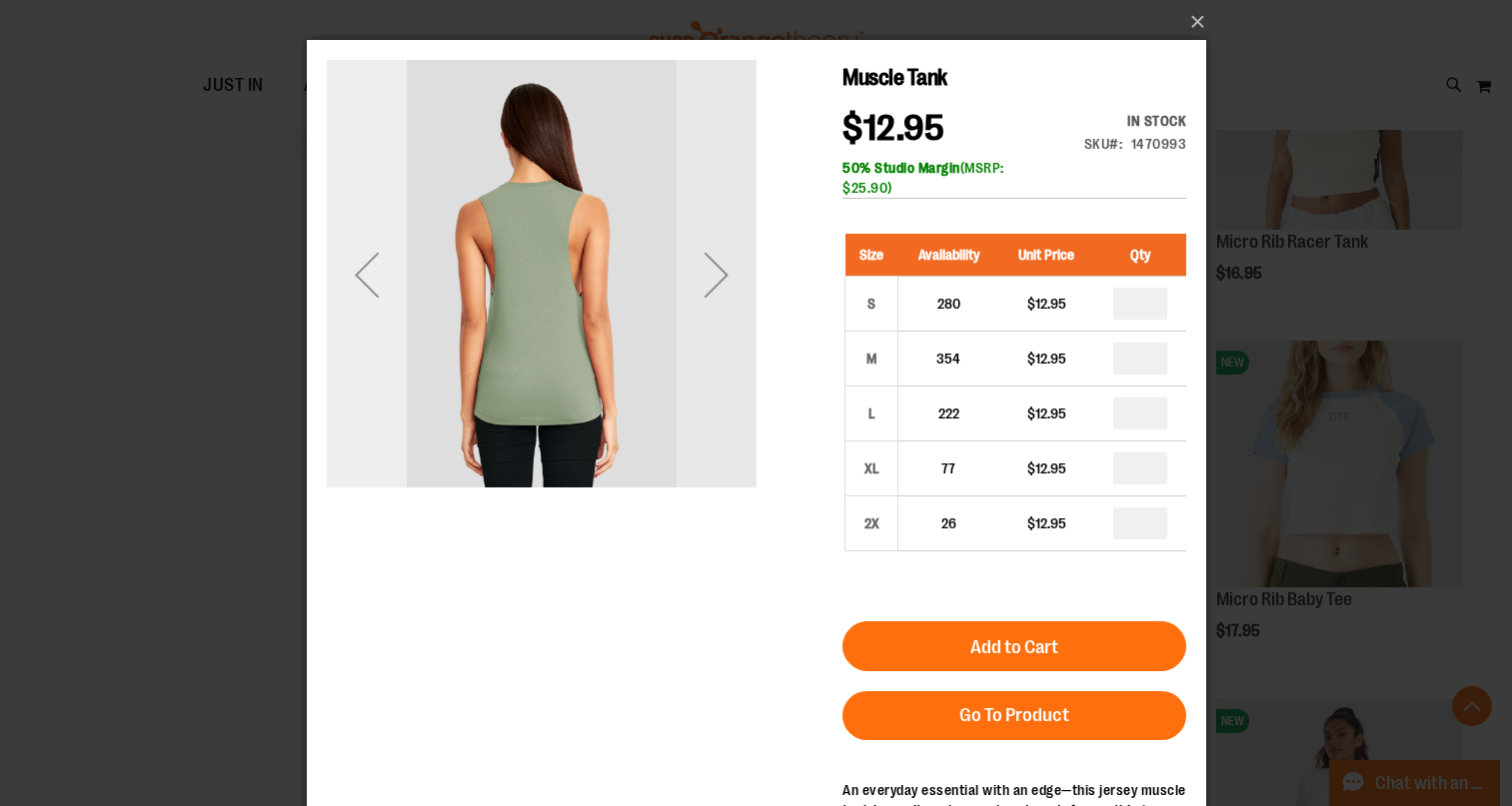click at bounding box center [366, 275] 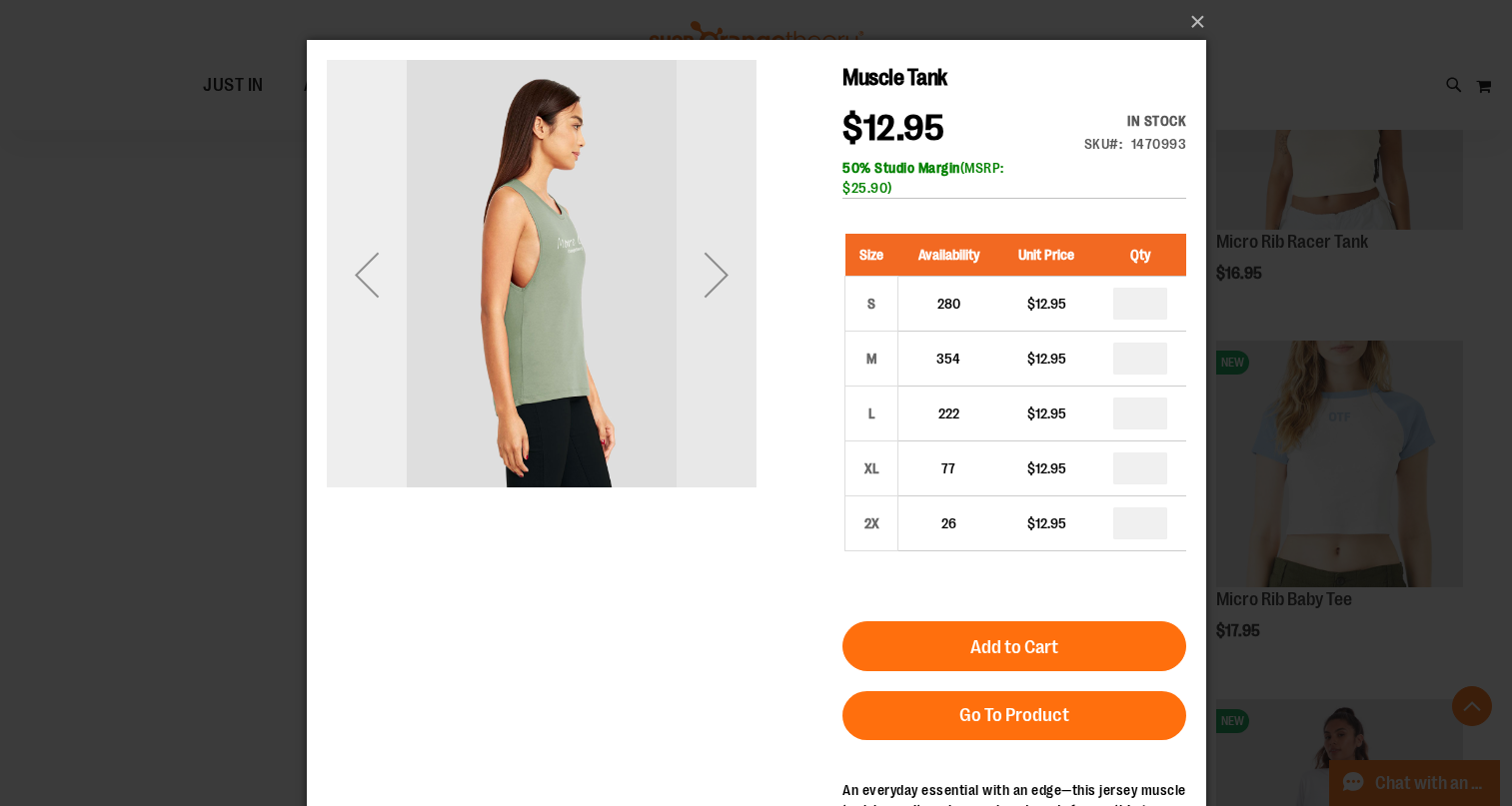 click at bounding box center (366, 275) 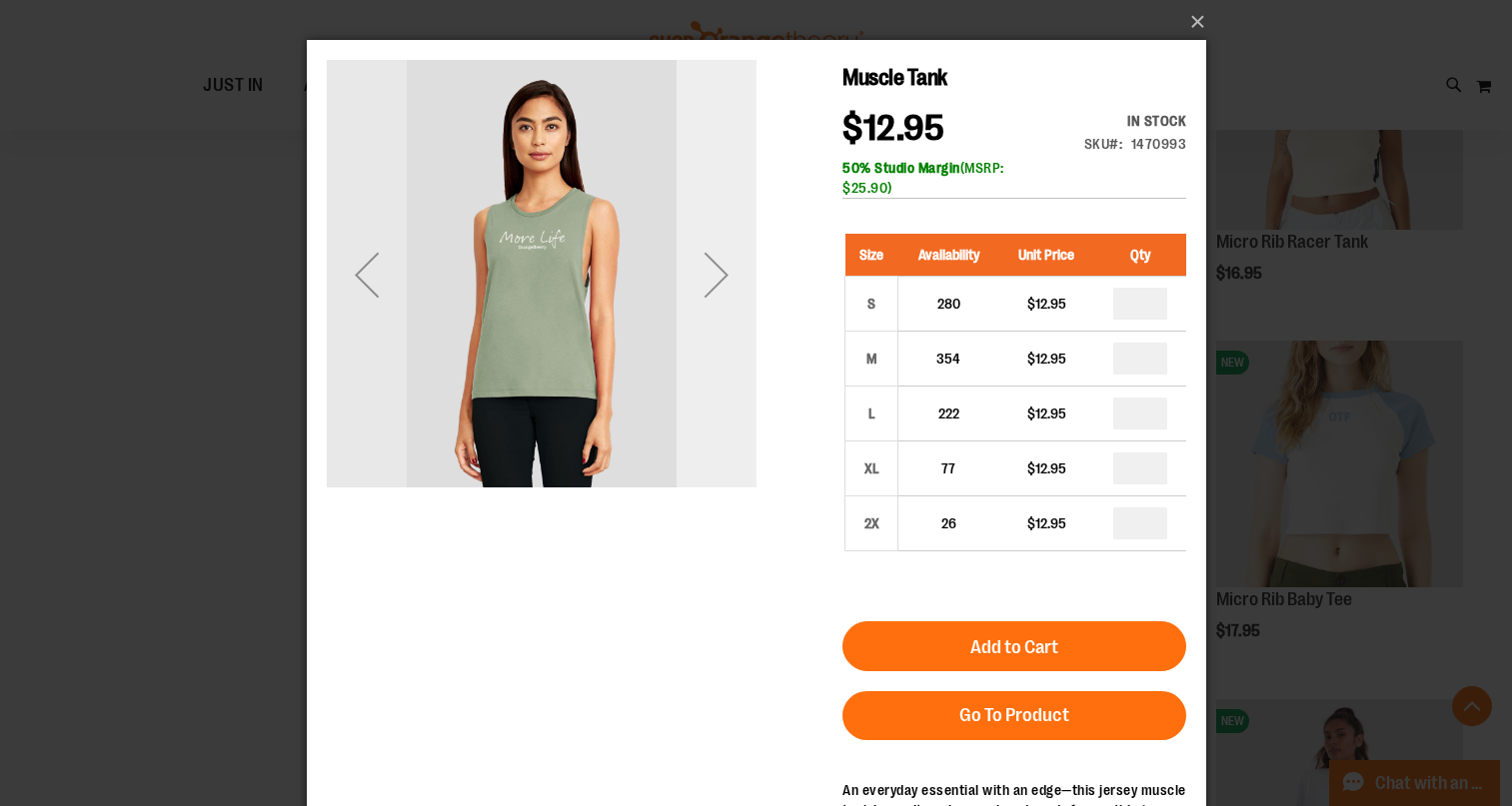 click at bounding box center (716, 275) 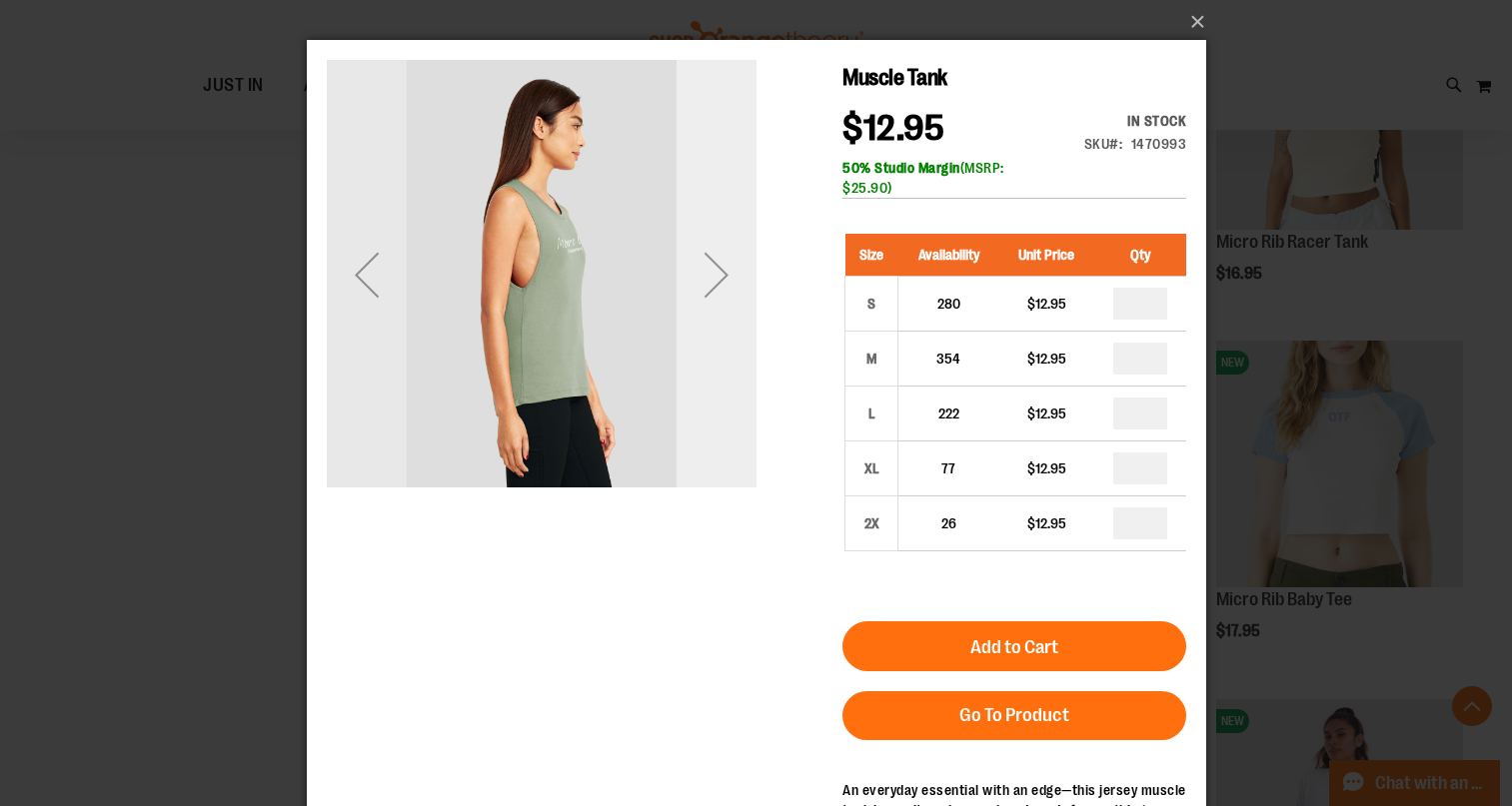 click at bounding box center (716, 275) 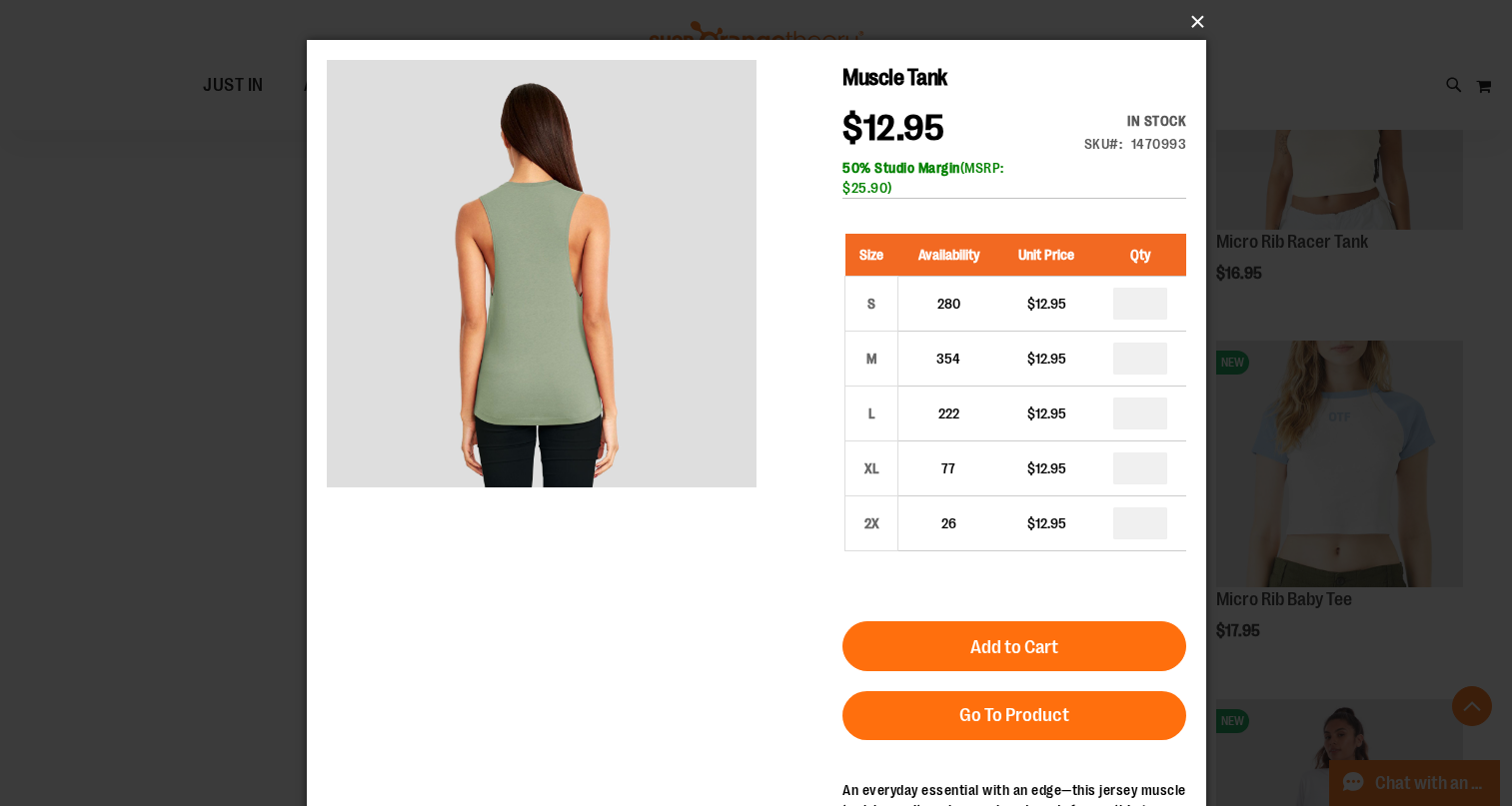 click on "×" at bounding box center (762, 22) 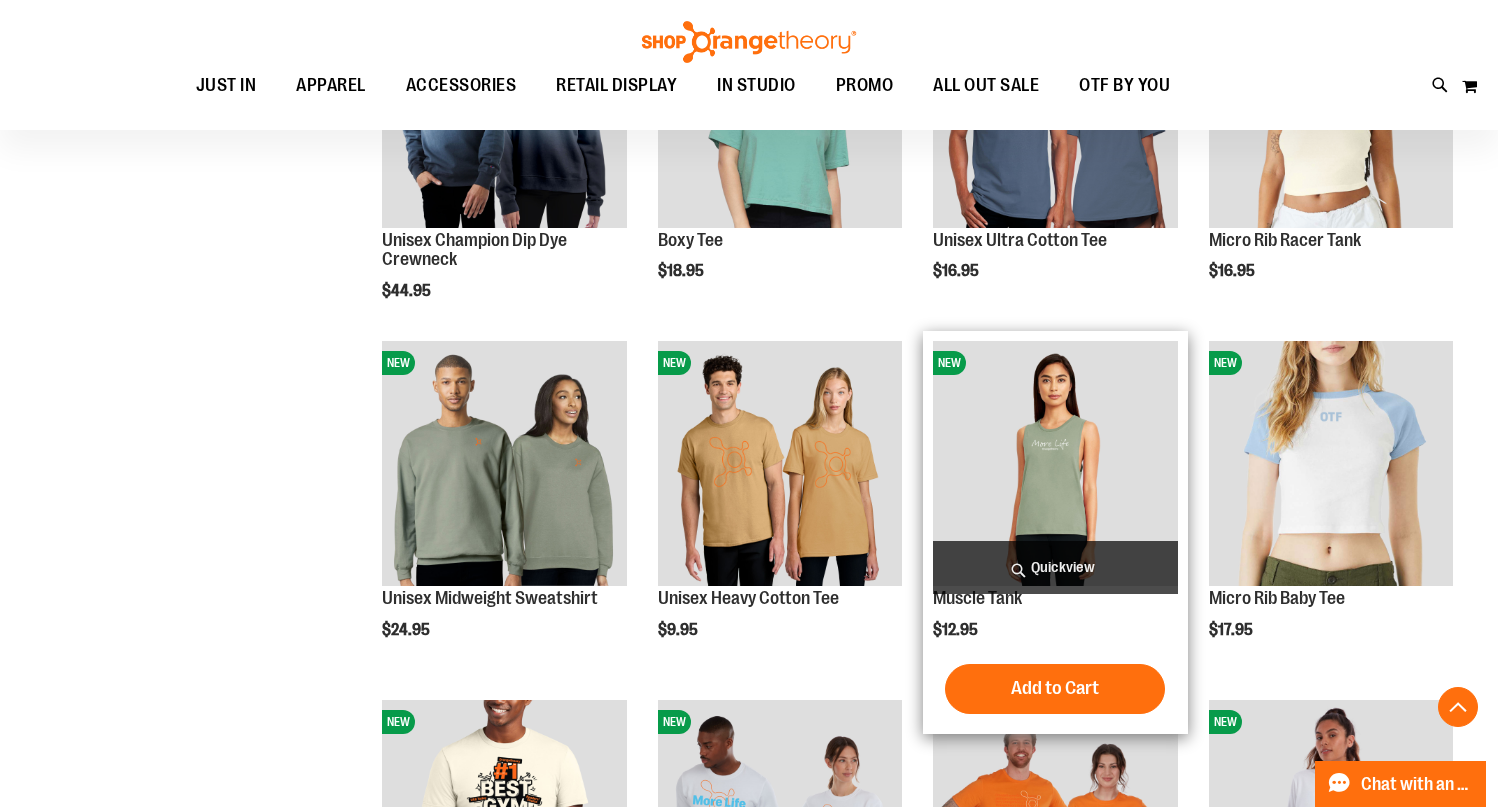 click at bounding box center [1055, 463] 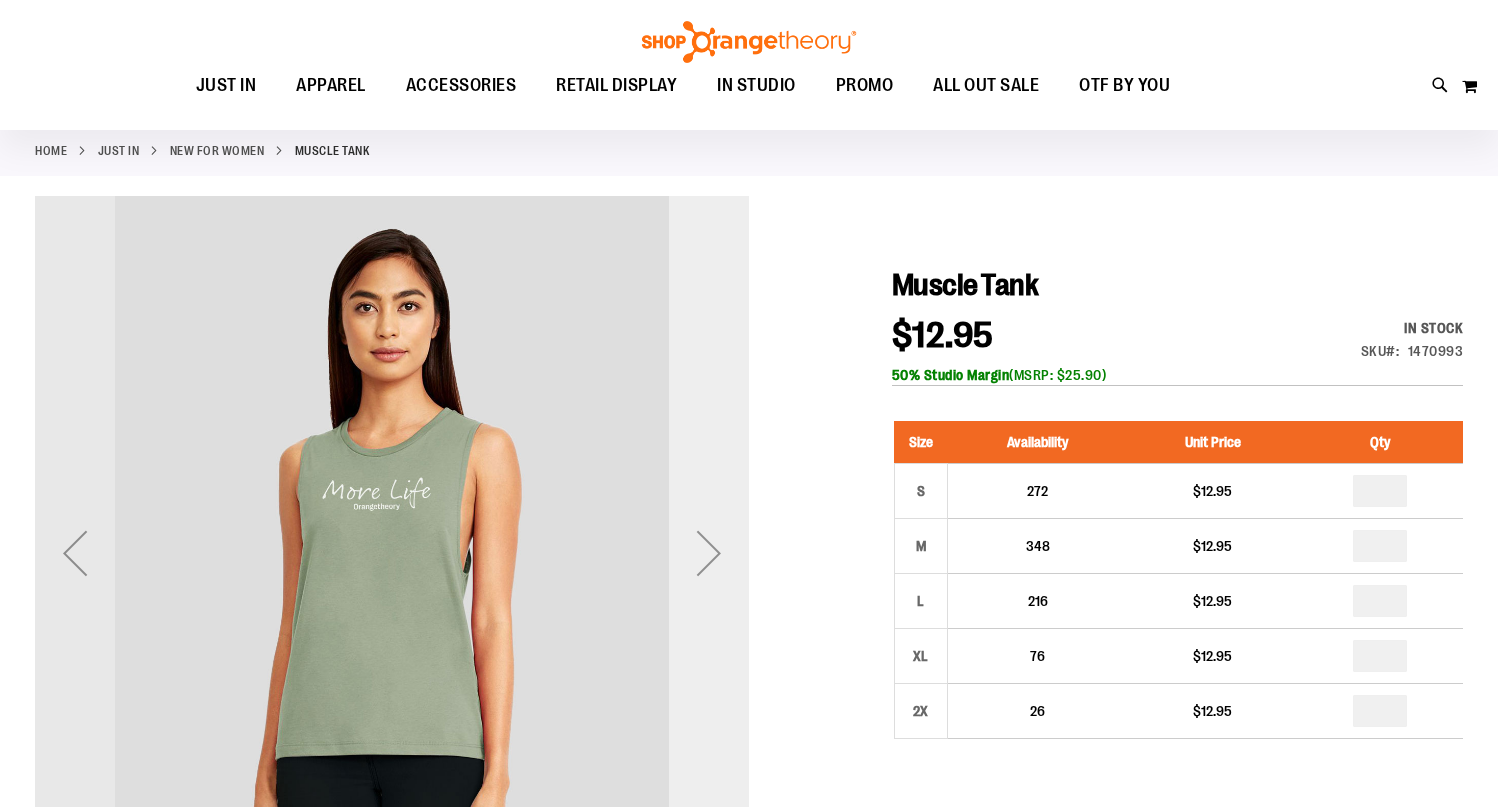 scroll, scrollTop: 99, scrollLeft: 0, axis: vertical 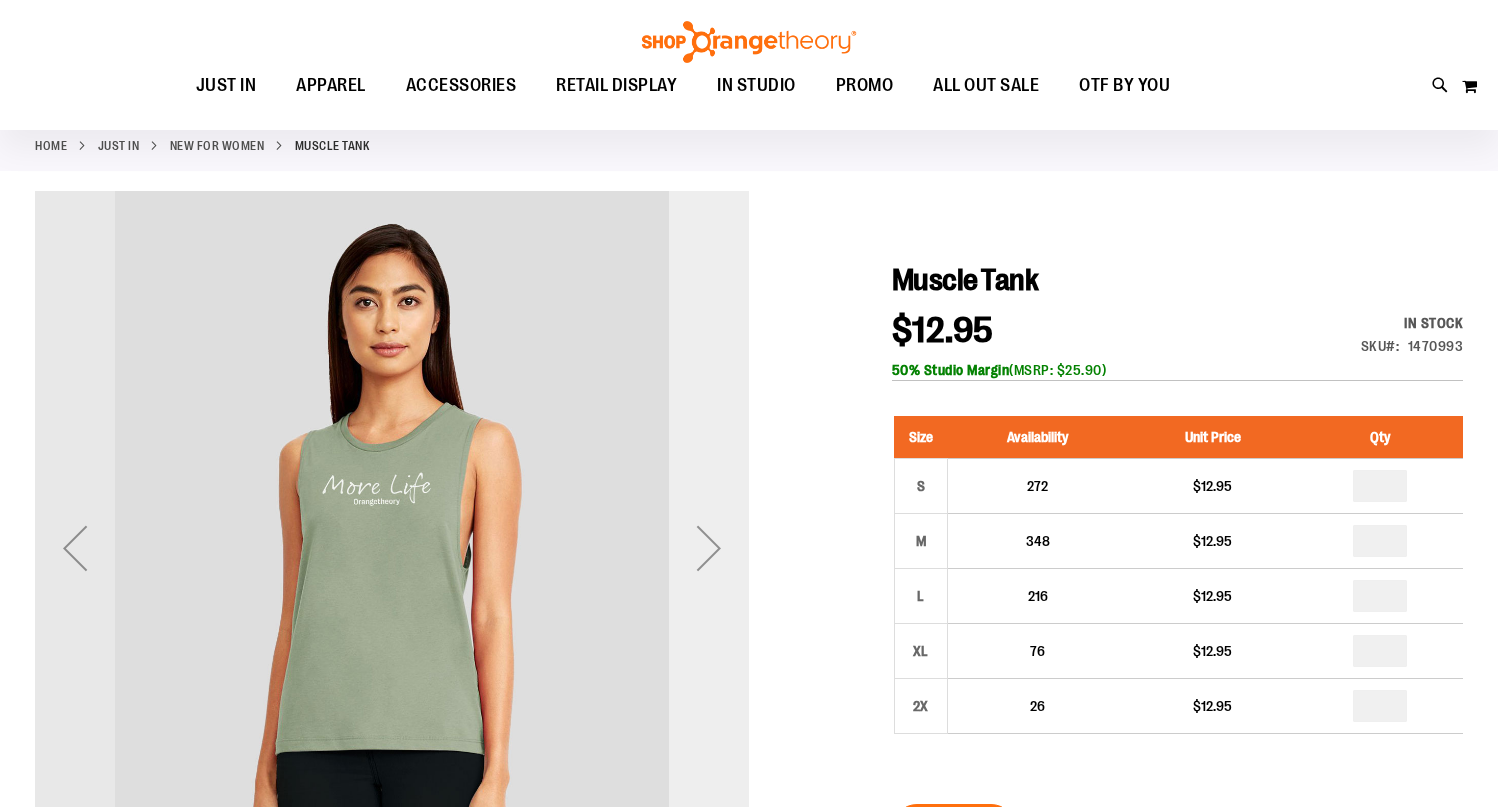 type on "**********" 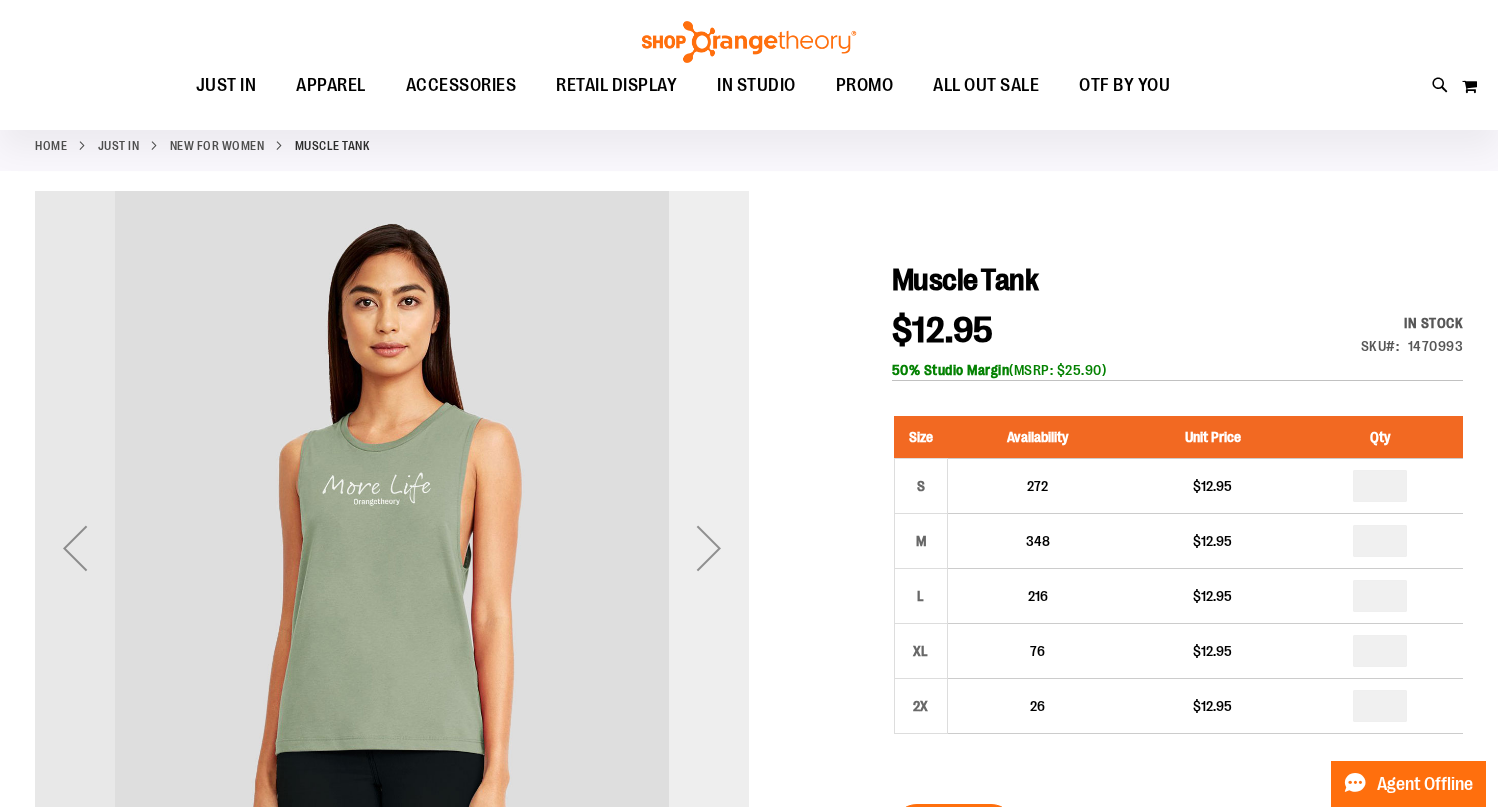 click at bounding box center [709, 548] 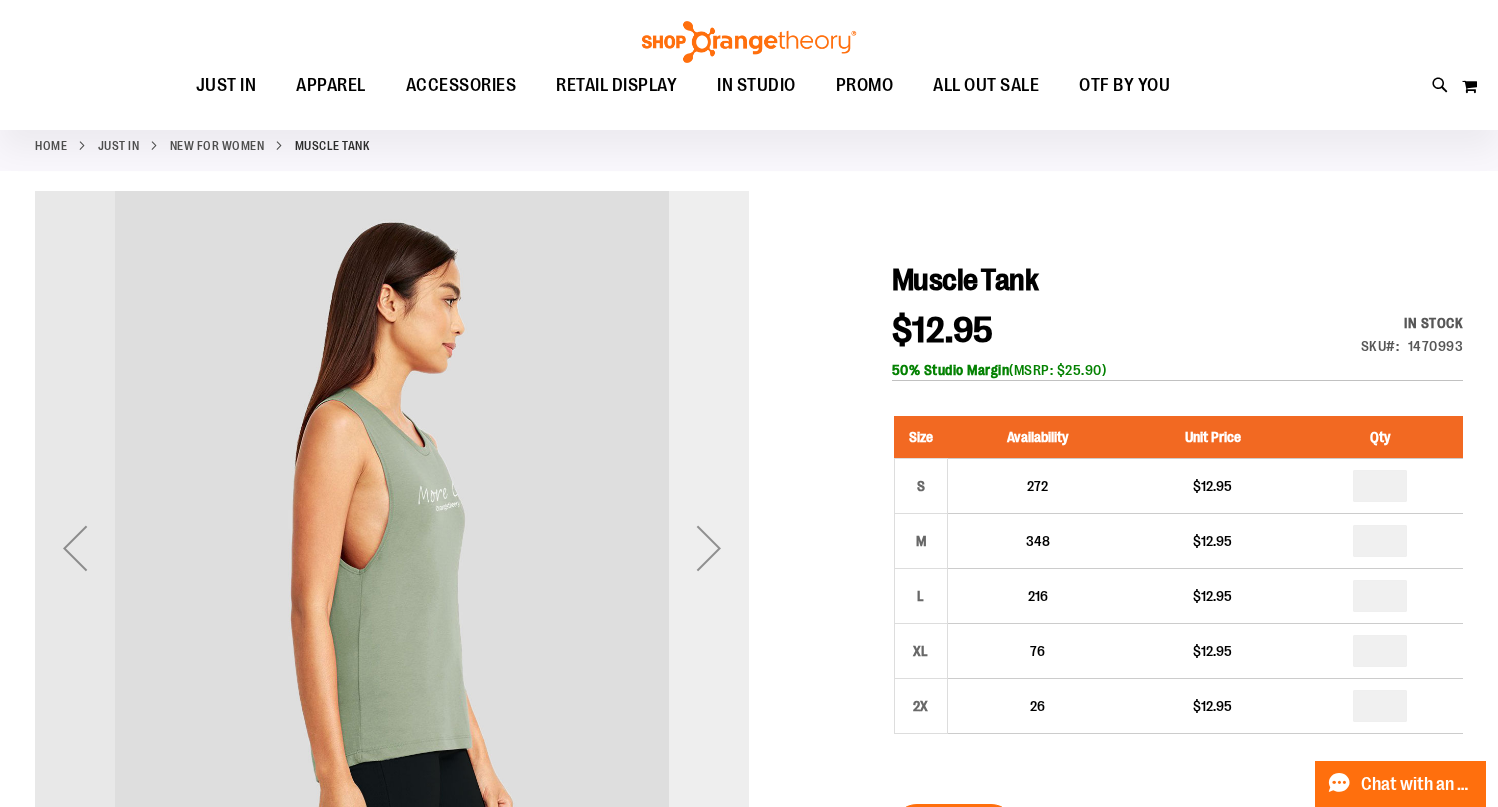 click at bounding box center [709, 548] 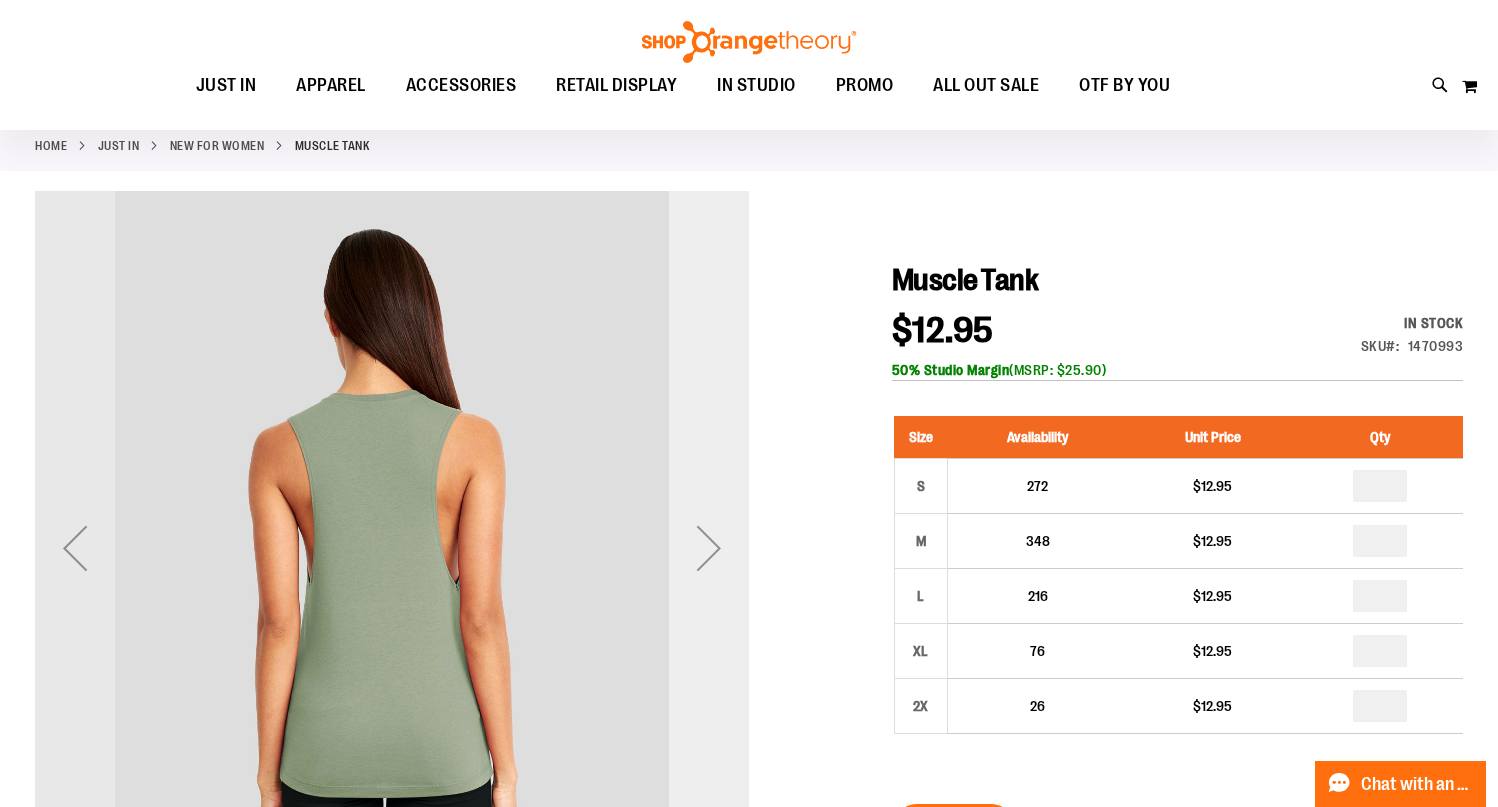 click at bounding box center [709, 548] 